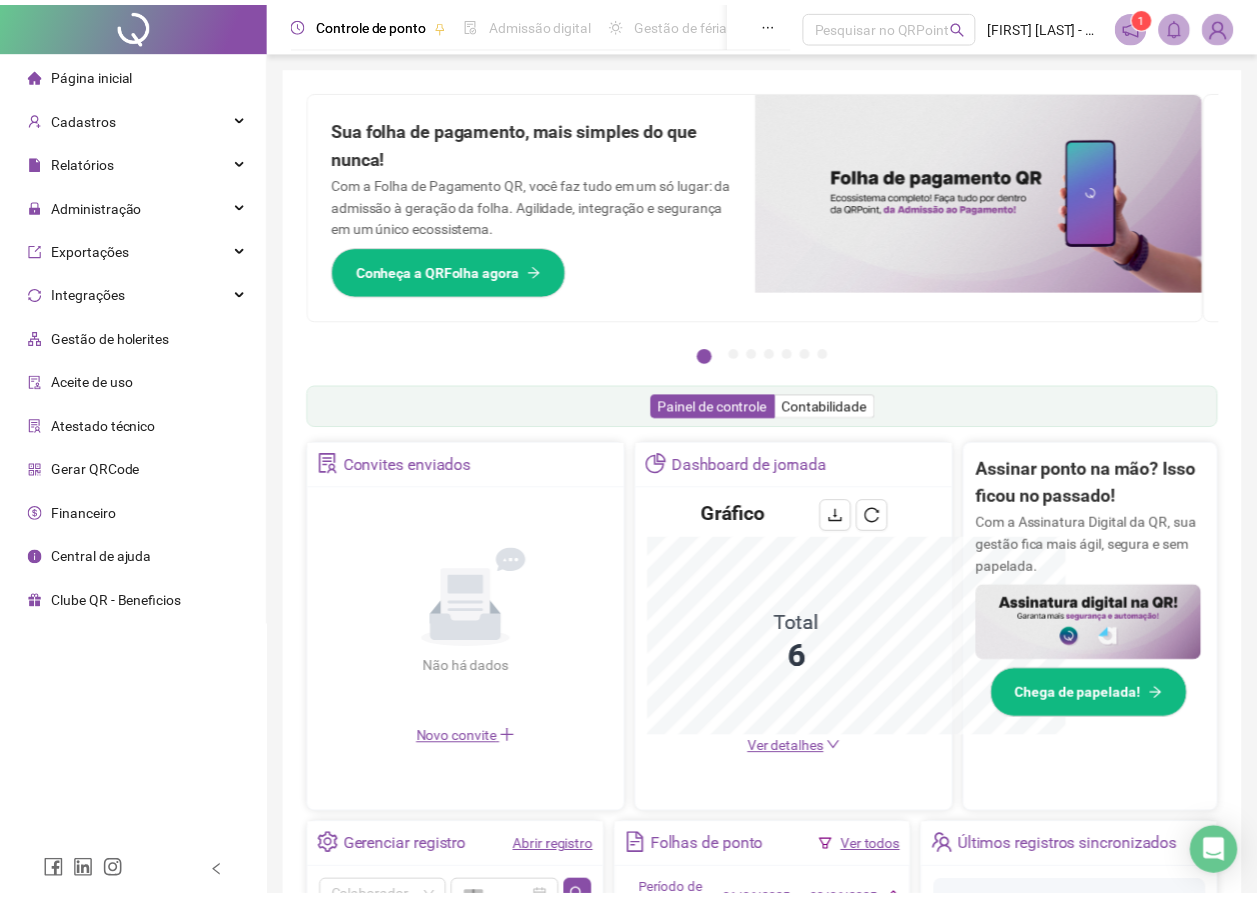 scroll, scrollTop: 0, scrollLeft: 0, axis: both 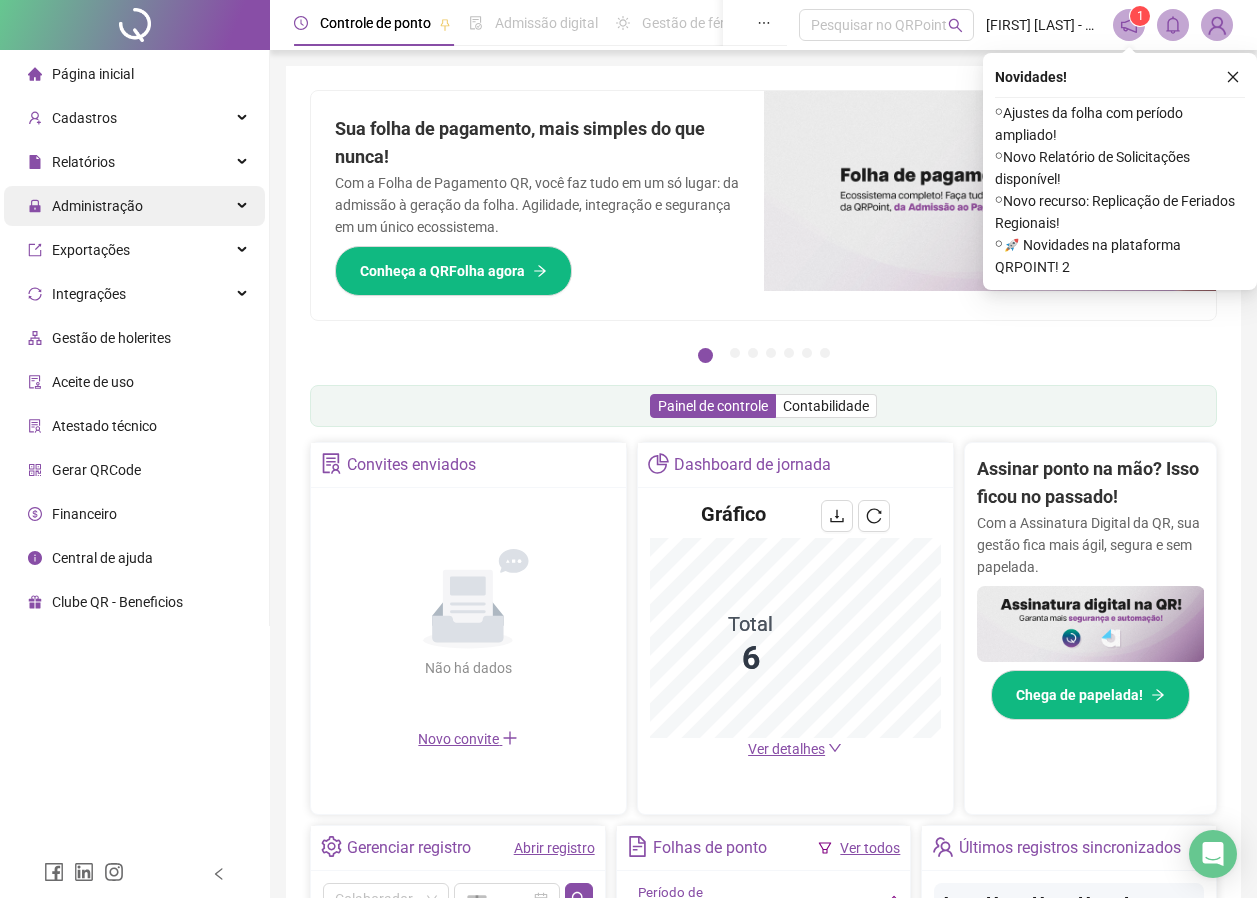 click on "Administração" at bounding box center (134, 206) 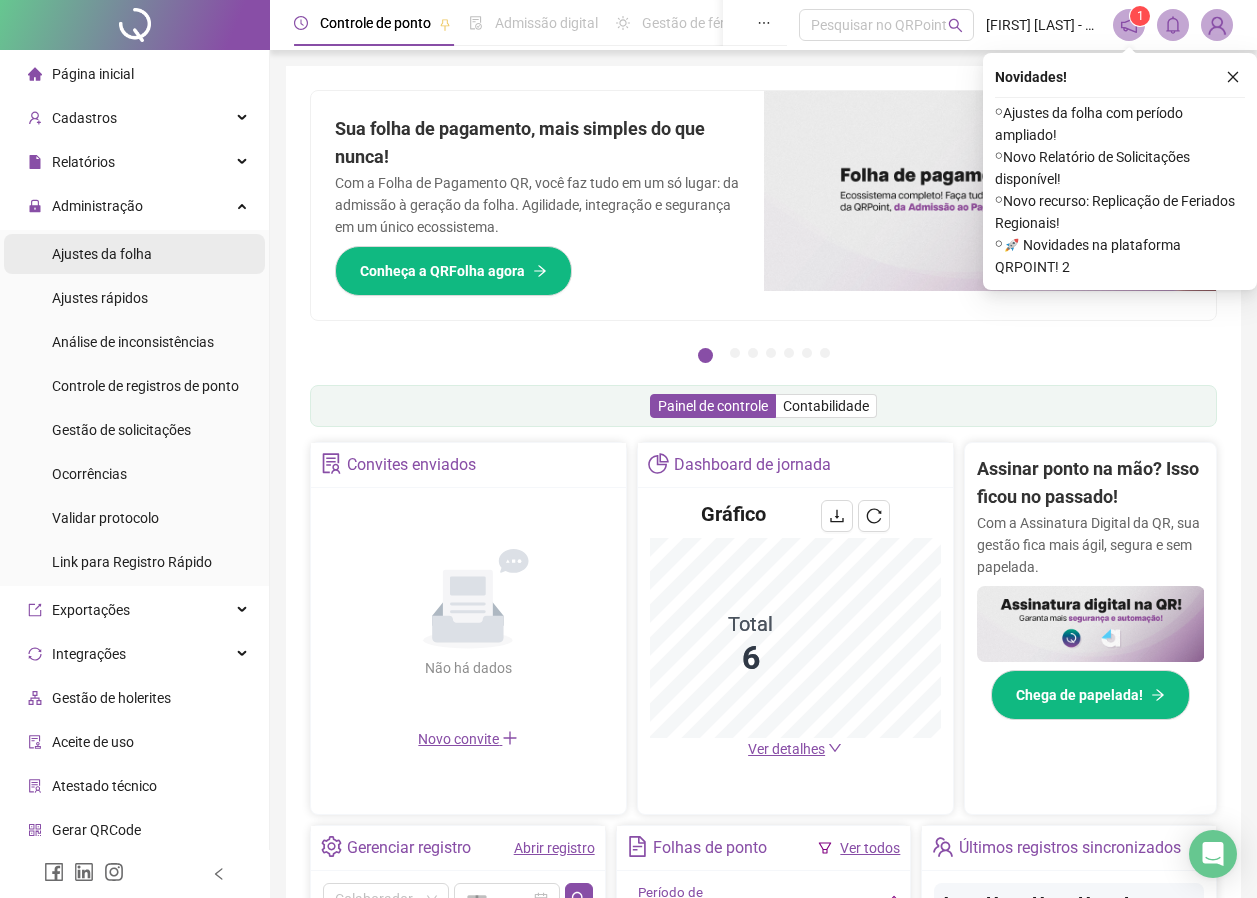 click on "Ajustes da folha" at bounding box center (102, 254) 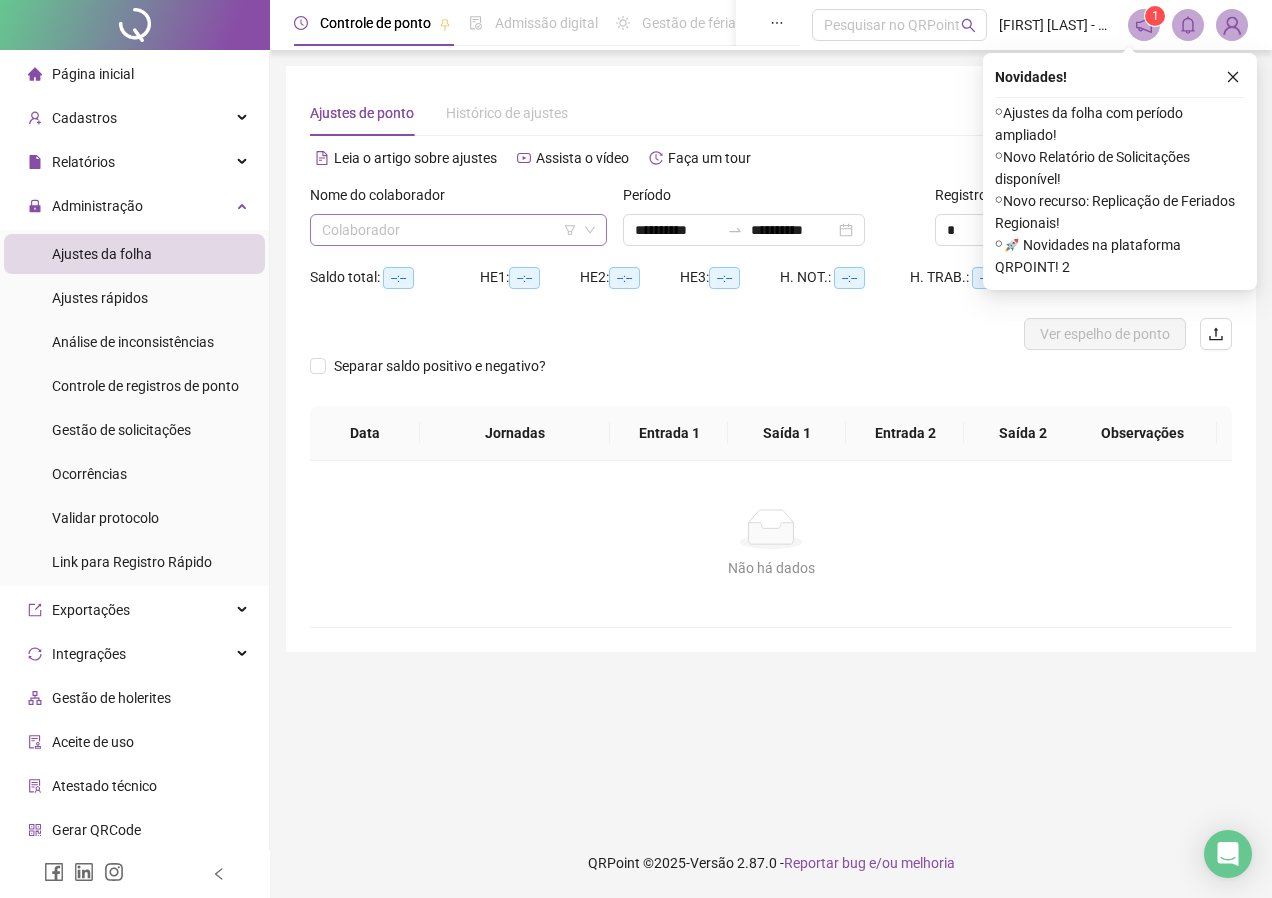 click at bounding box center (452, 230) 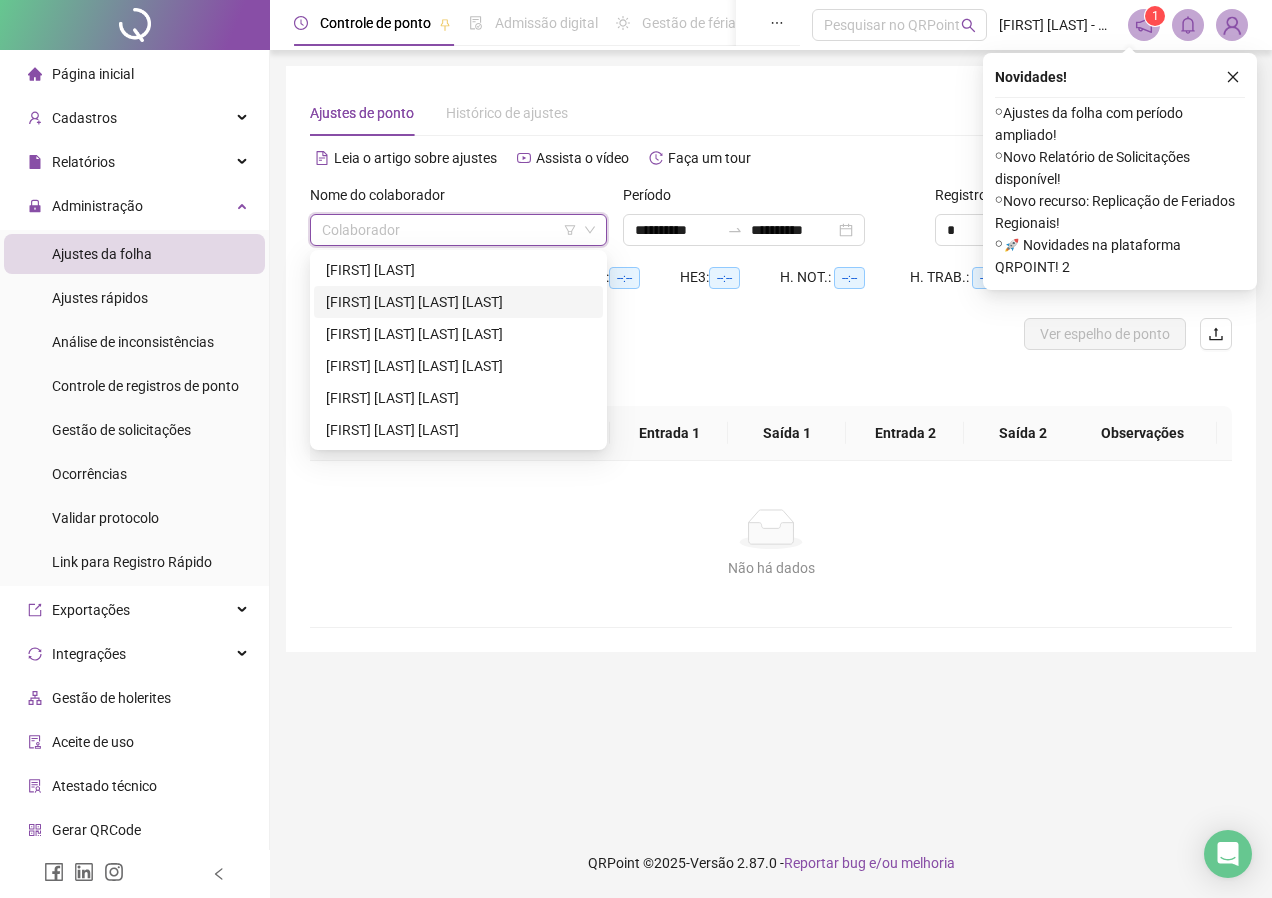 click on "[FIRST] [LAST] [LAST] [LAST]" at bounding box center (458, 302) 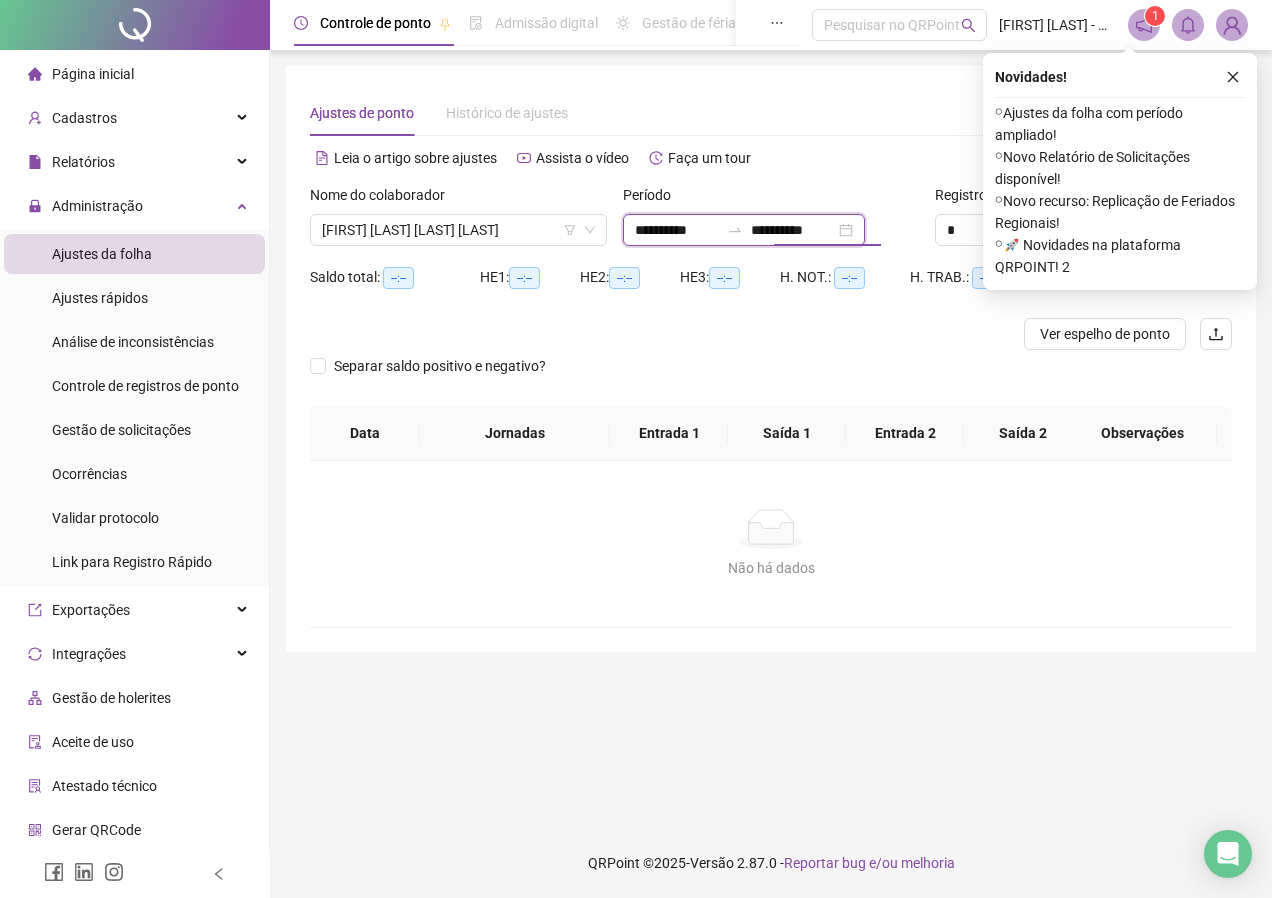 click on "**********" at bounding box center [793, 230] 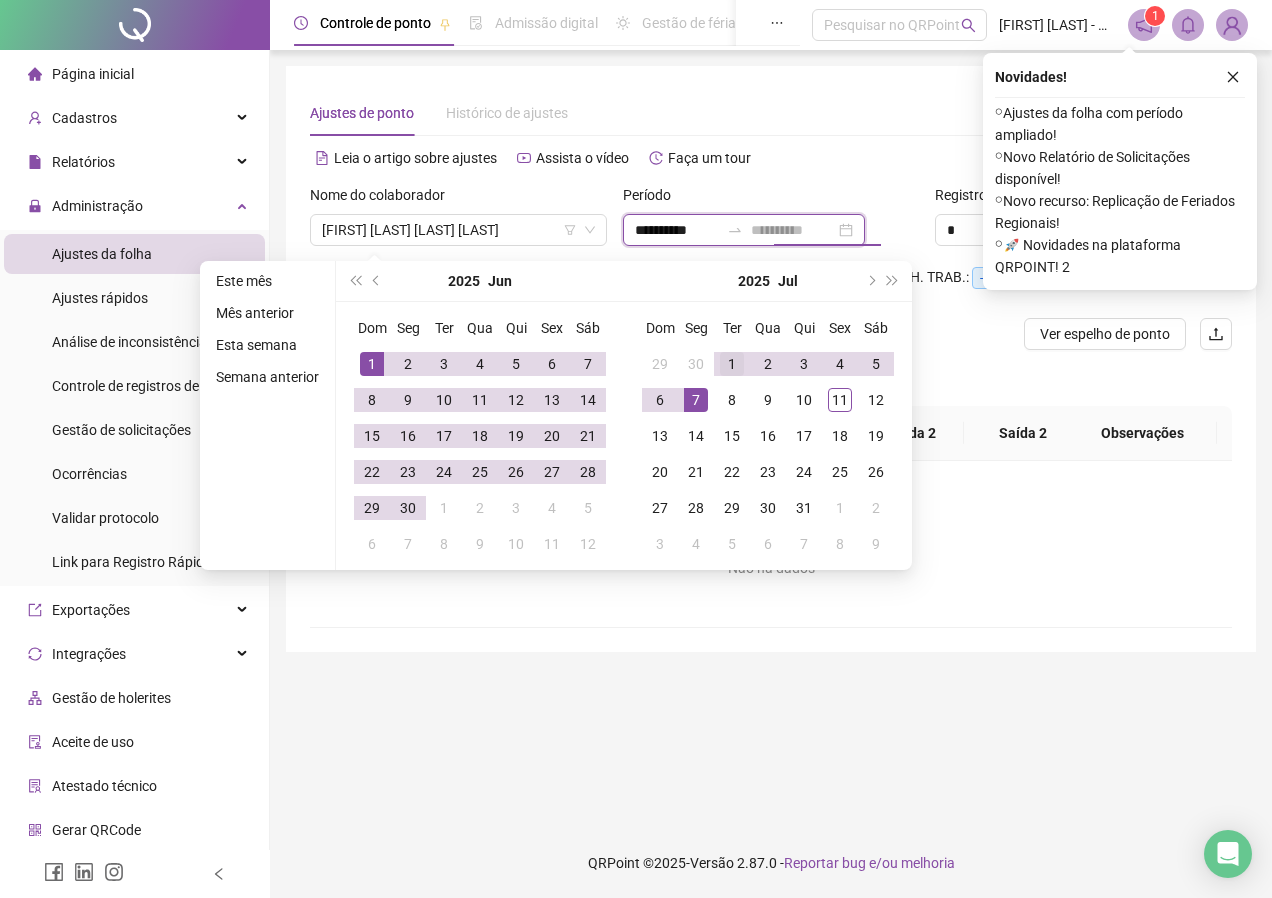 type on "**********" 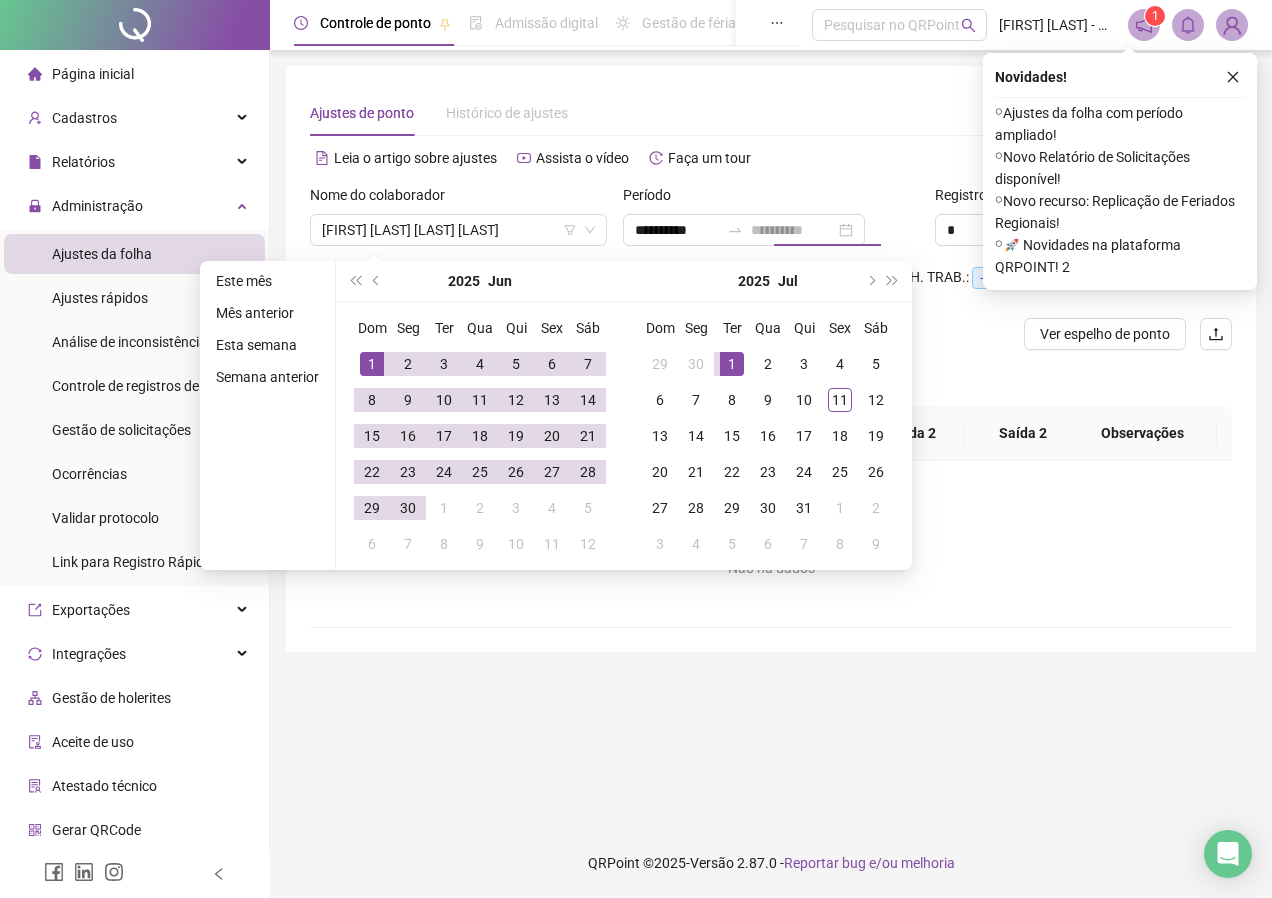 click on "1" at bounding box center [732, 364] 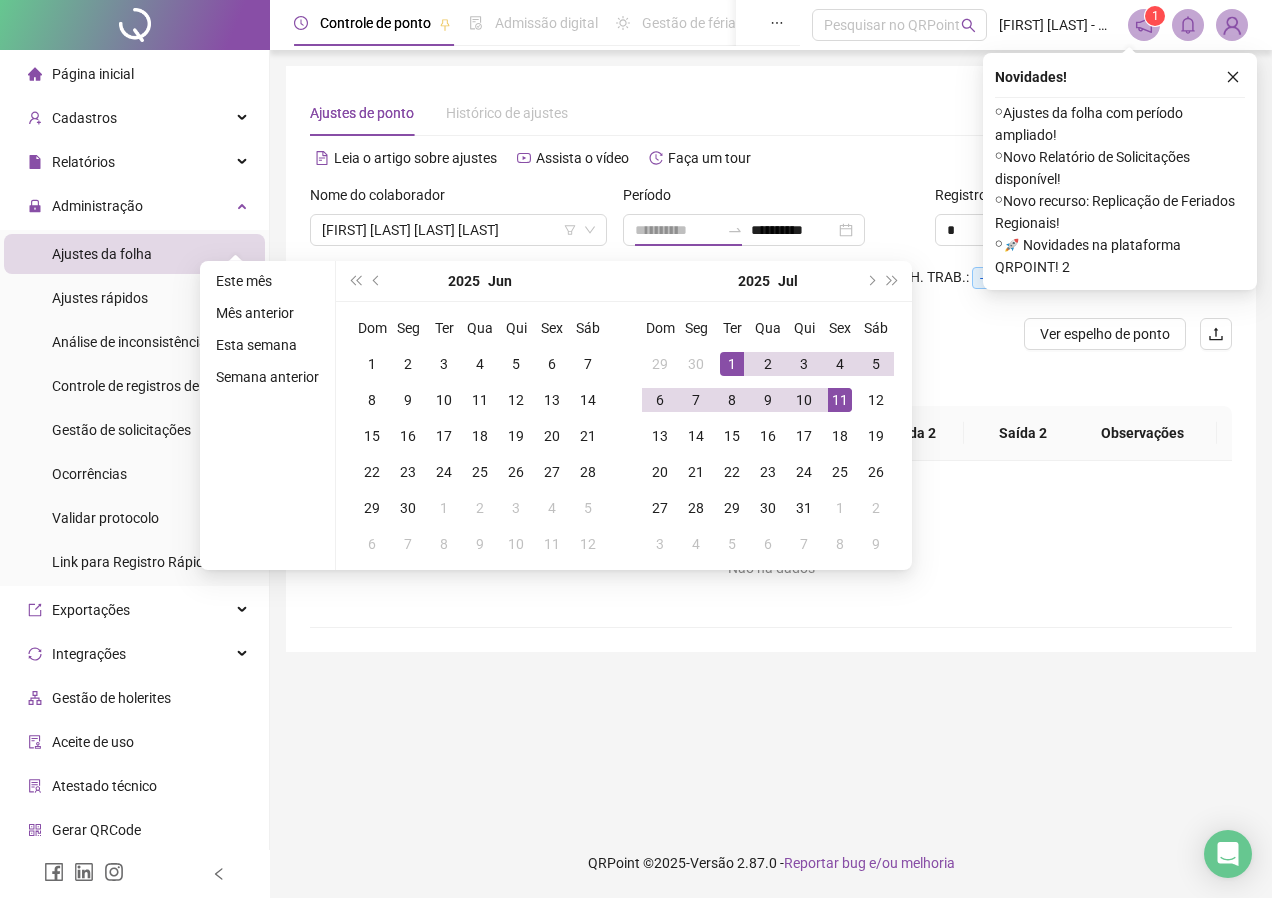 click on "11" at bounding box center [840, 400] 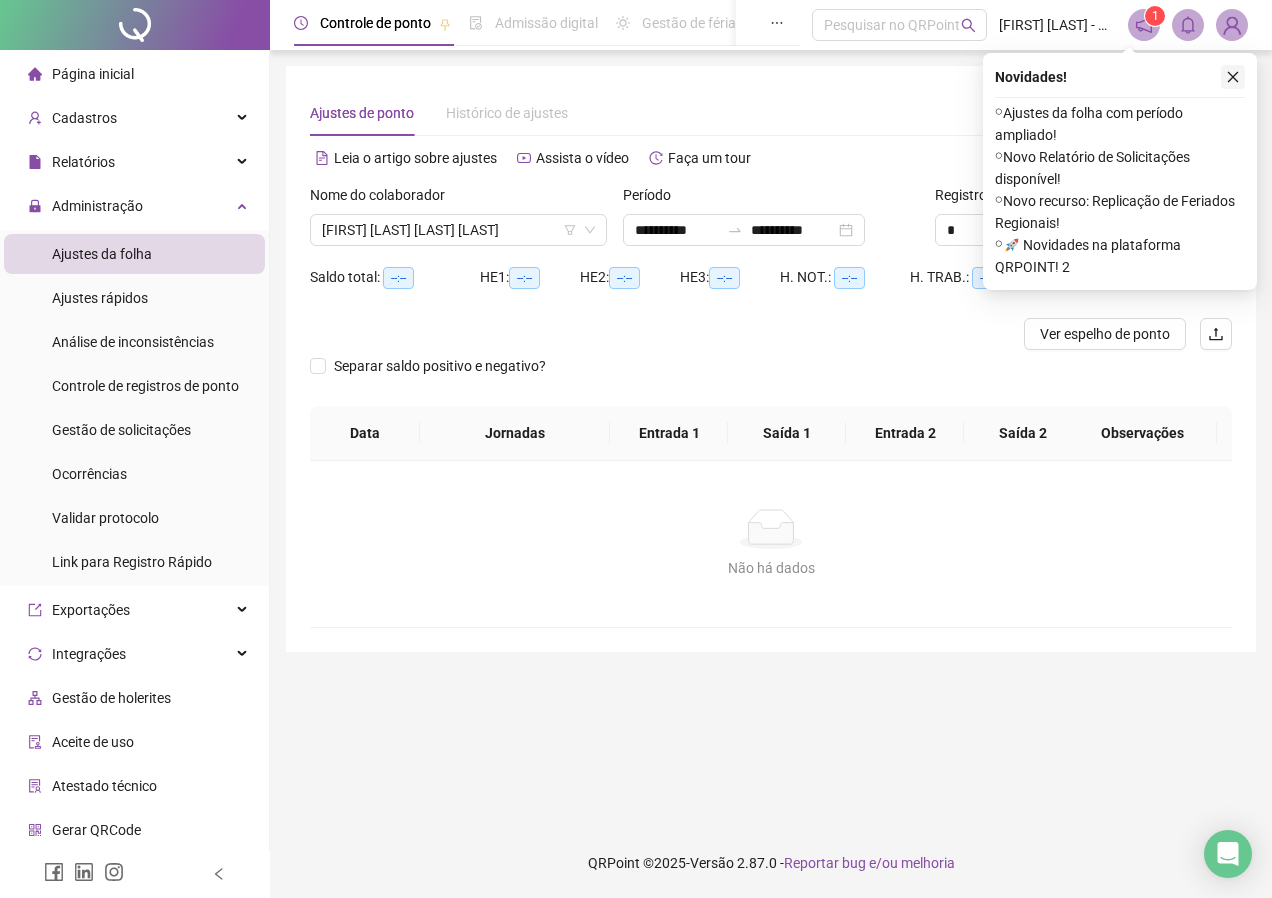 click 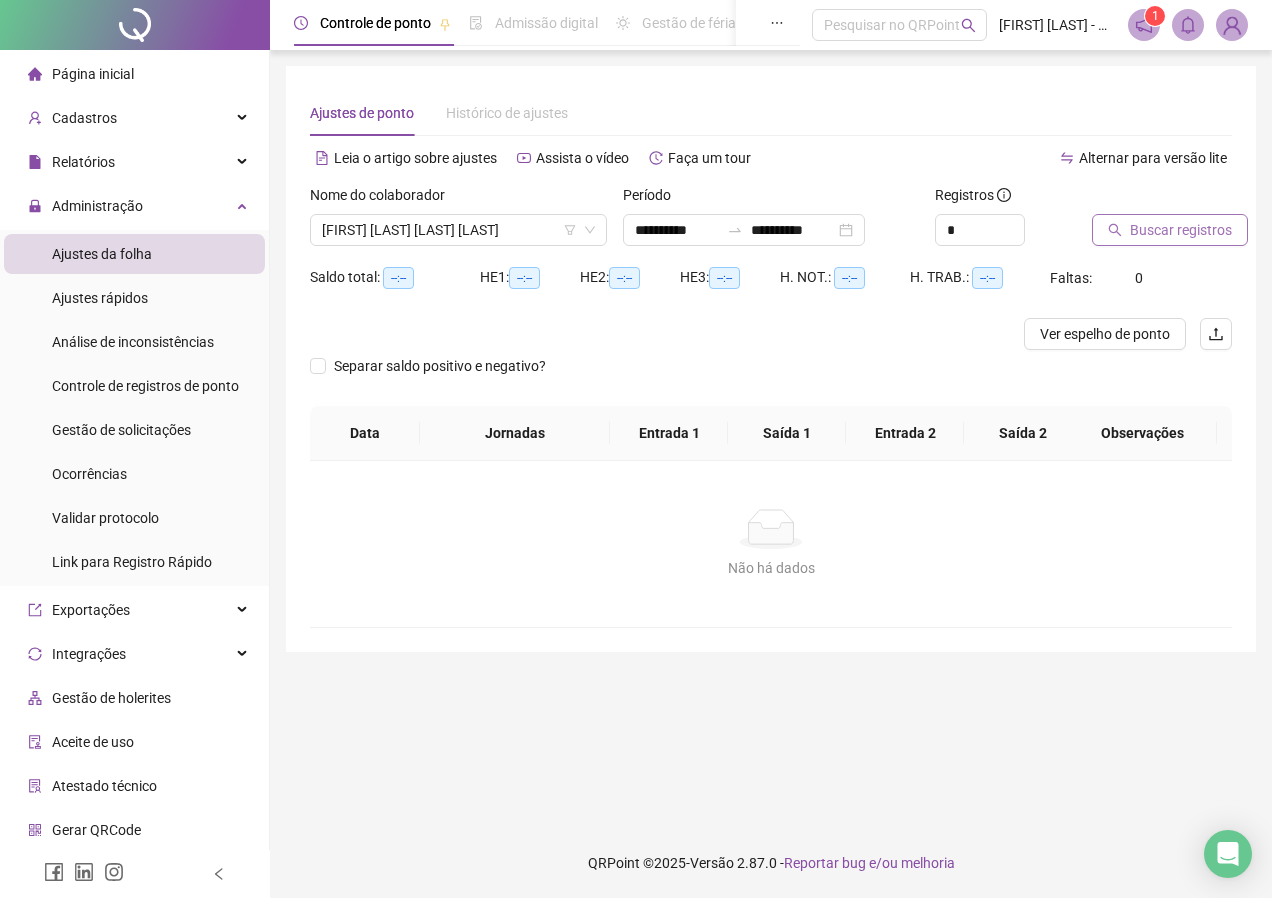 click on "Buscar registros" at bounding box center (1181, 230) 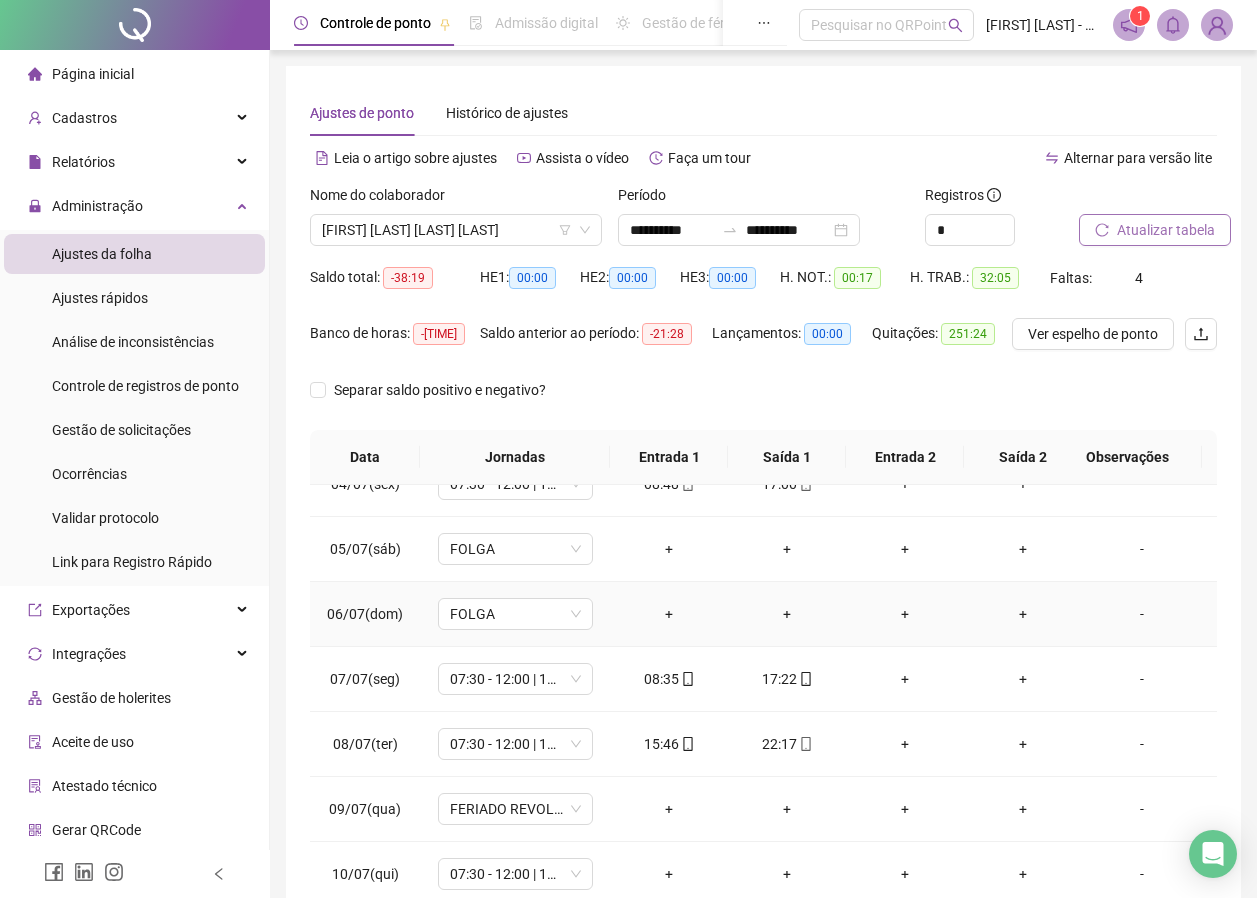 scroll, scrollTop: 303, scrollLeft: 0, axis: vertical 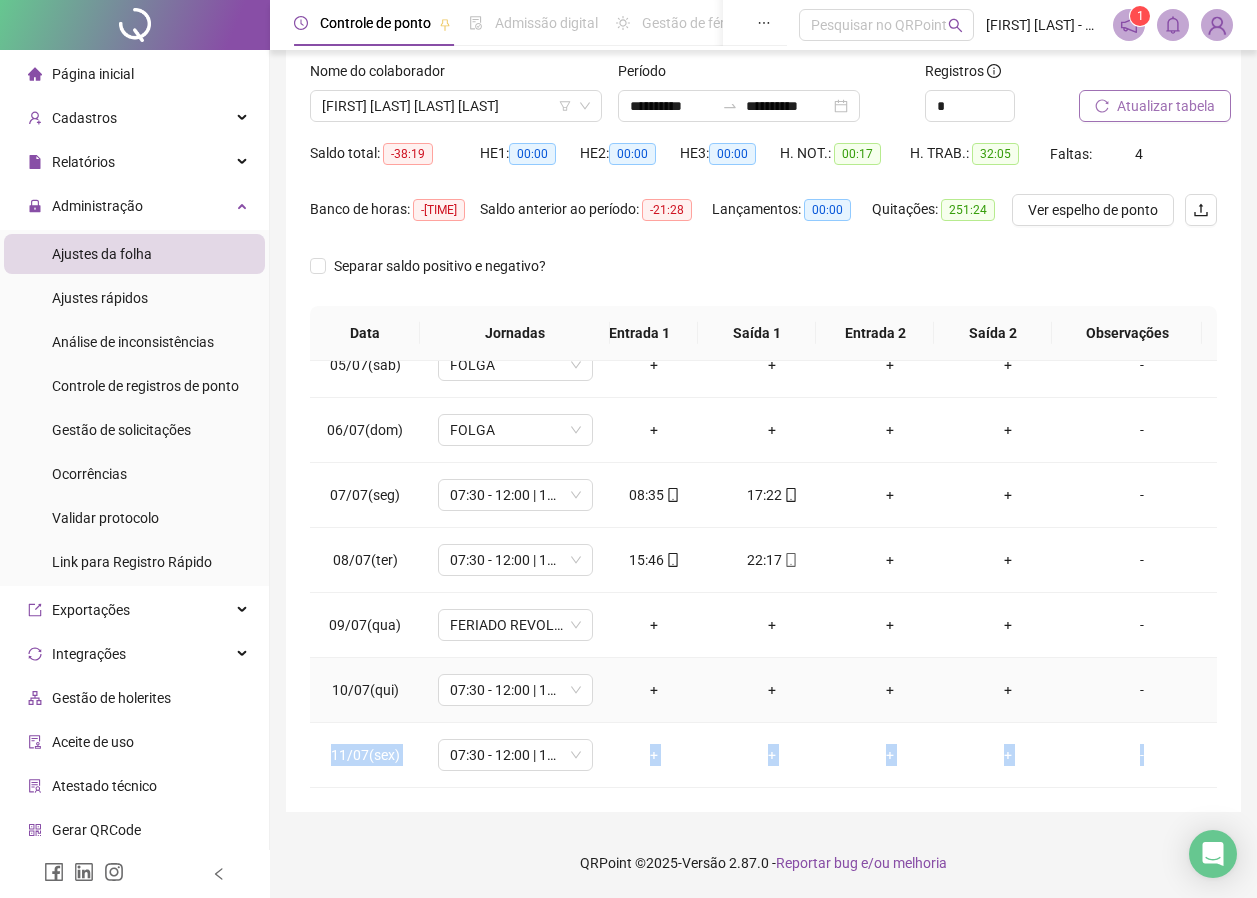 drag, startPoint x: 1201, startPoint y: 652, endPoint x: 1200, endPoint y: 723, distance: 71.00704 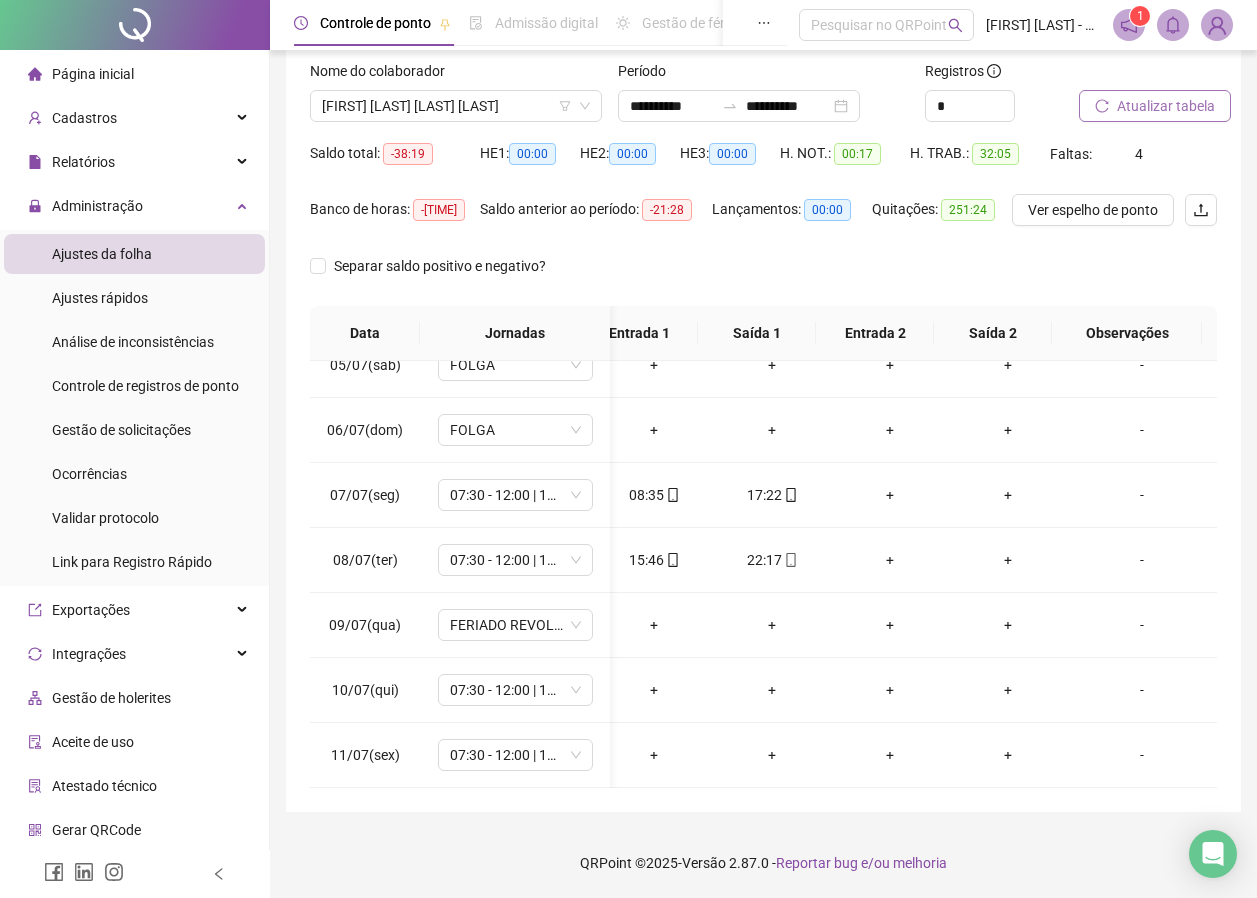 click on "**********" at bounding box center [763, 377] 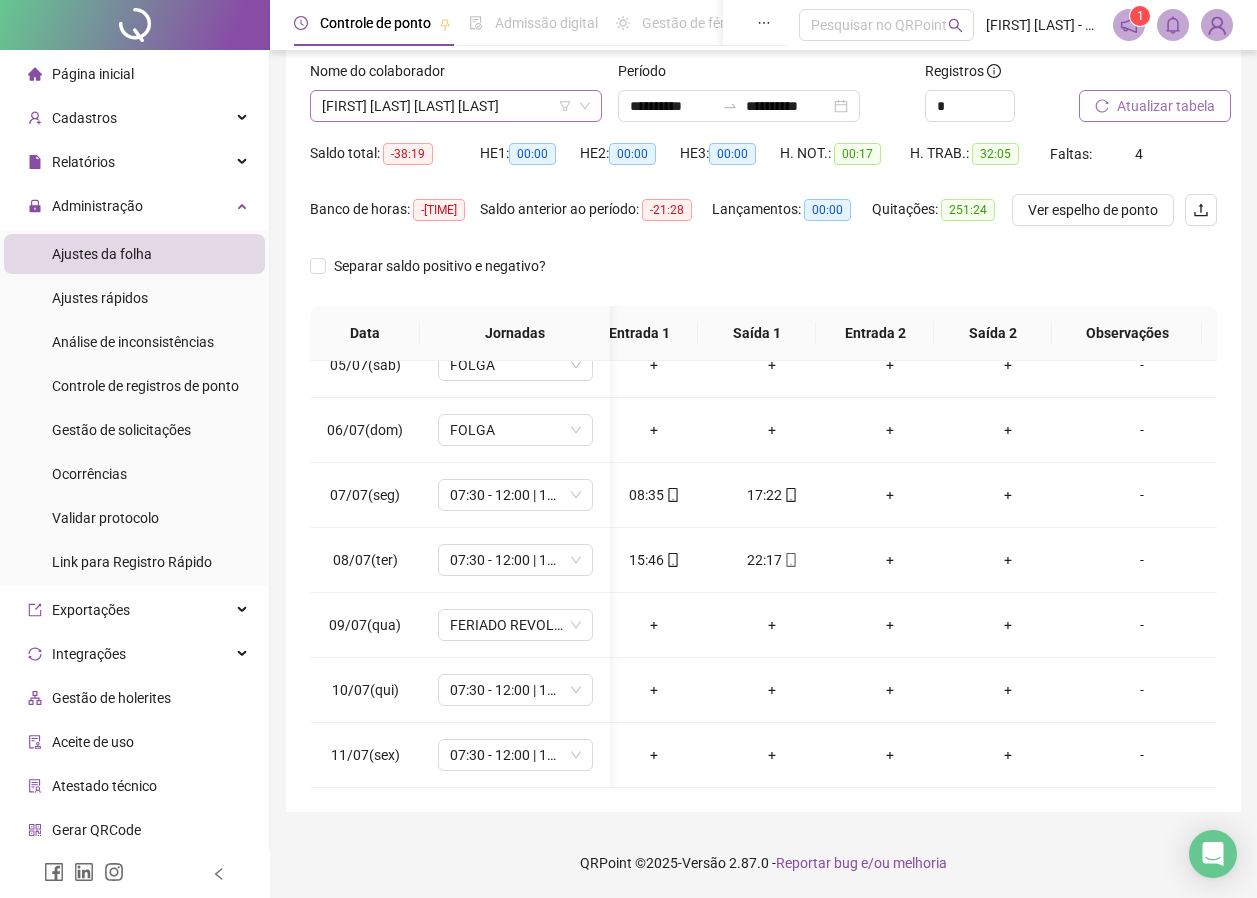 click on "[FIRST] [LAST] [LAST] [LAST]" at bounding box center [456, 106] 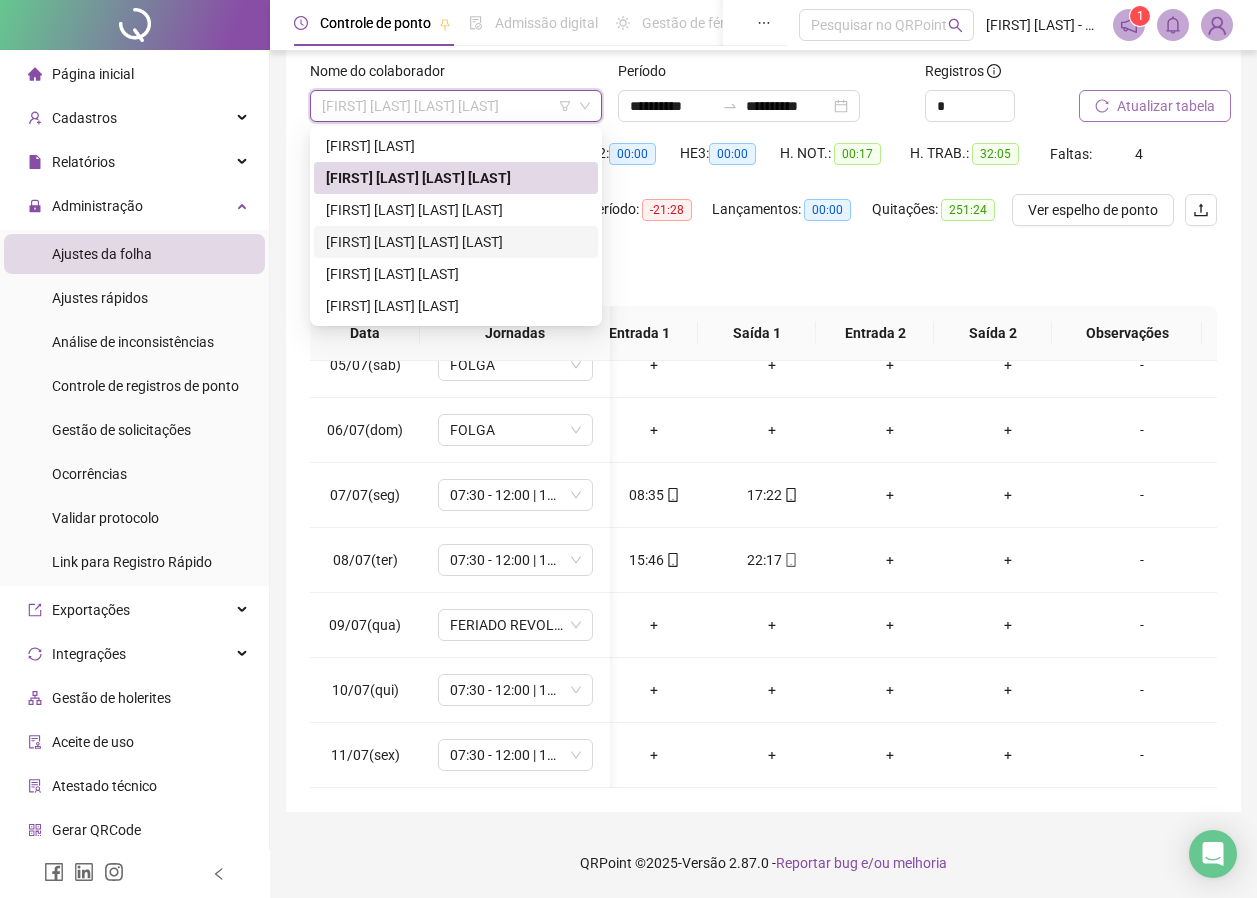 click on "[FIRST] [LAST] [LAST] [LAST]" at bounding box center (456, 242) 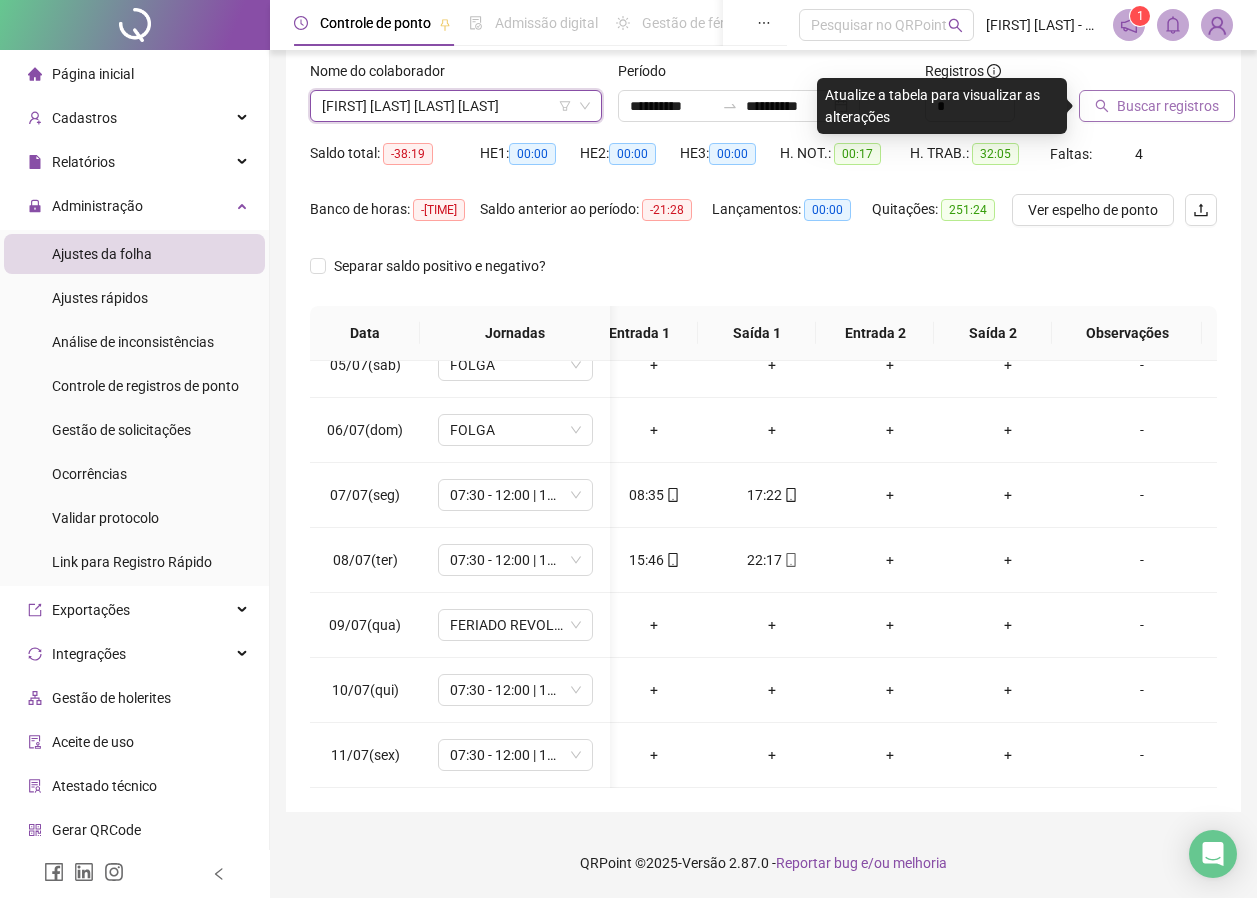 click on "Buscar registros" at bounding box center [1168, 106] 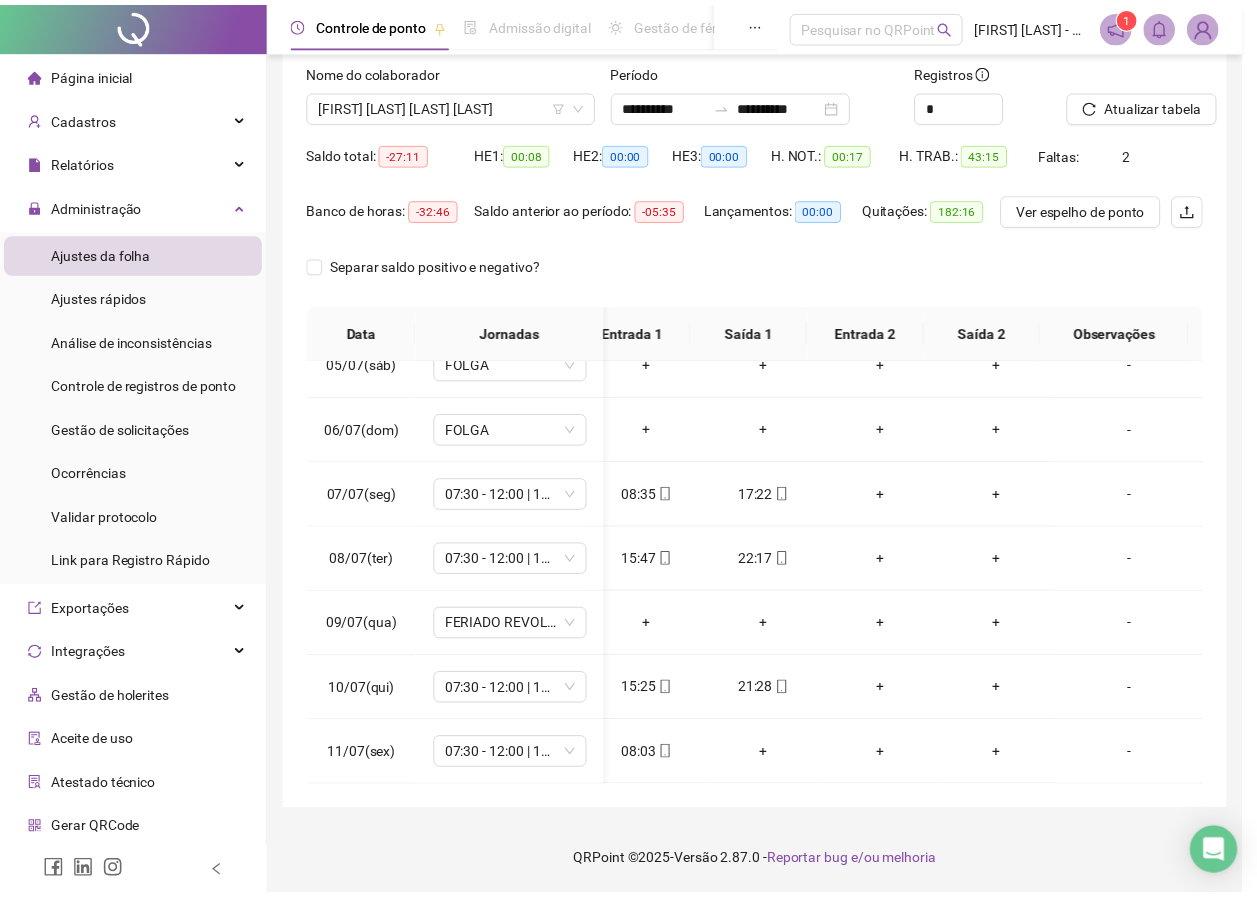 scroll, scrollTop: 0, scrollLeft: 15, axis: horizontal 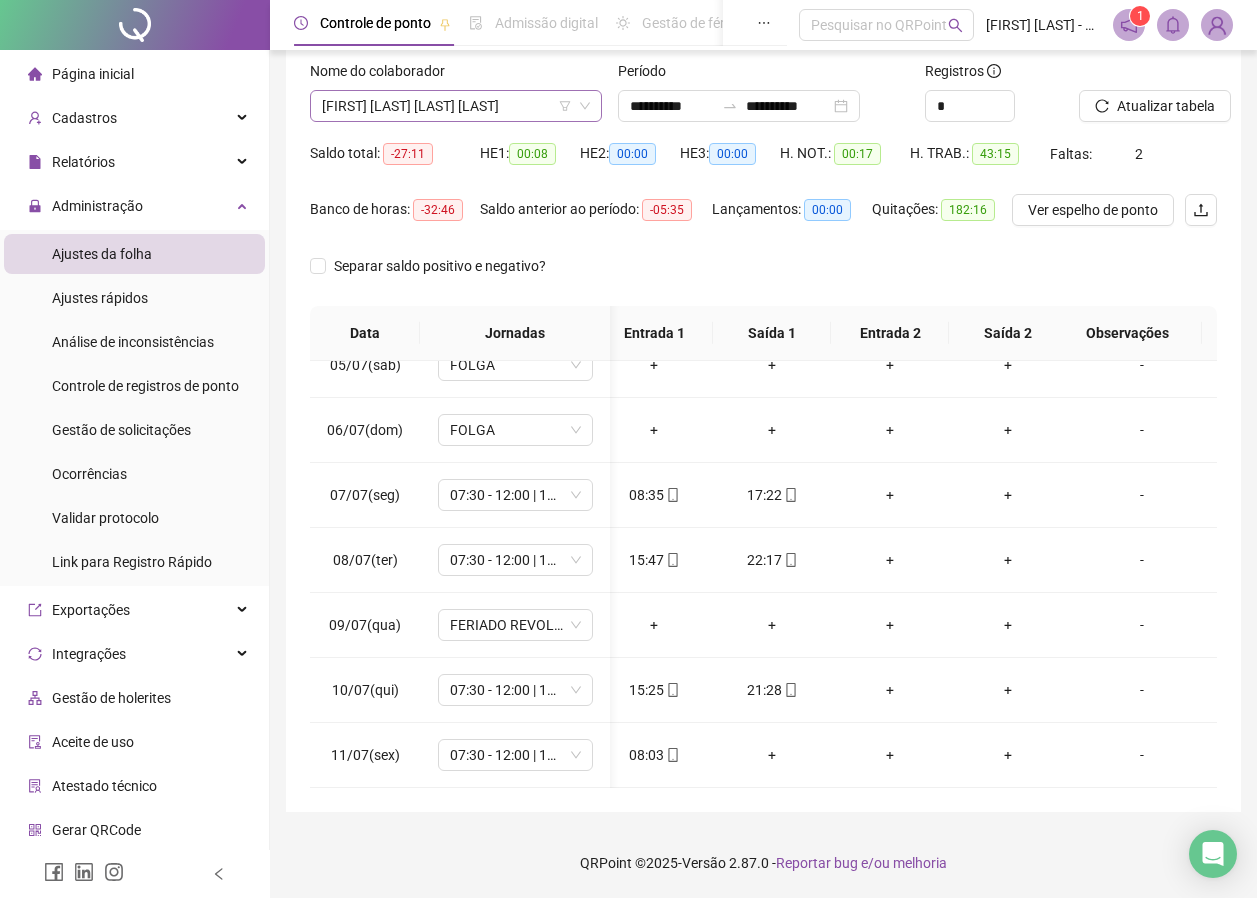 click on "[FIRST] [LAST] [LAST] [LAST]" at bounding box center (456, 106) 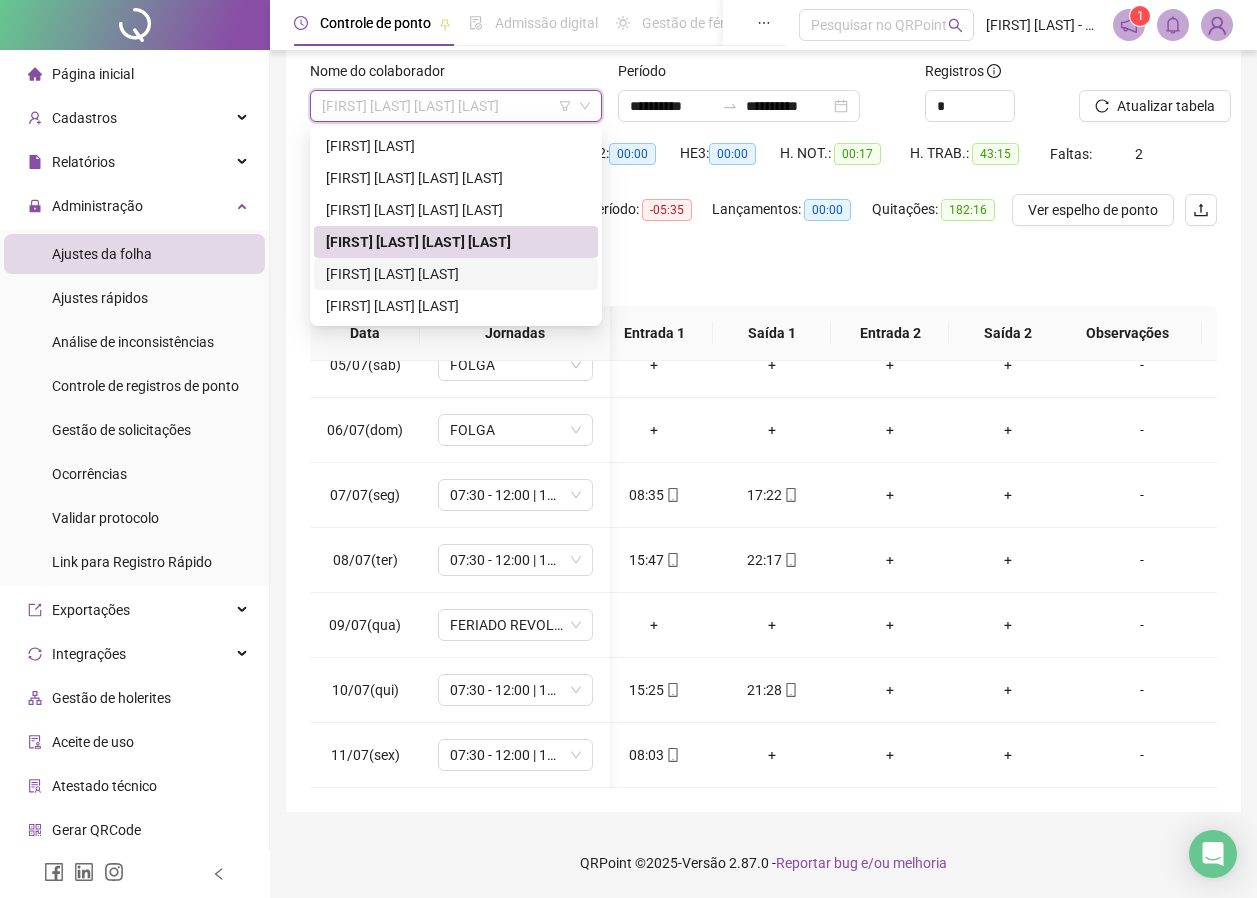 click on "[FIRST] [LAST] [LAST]" at bounding box center [456, 274] 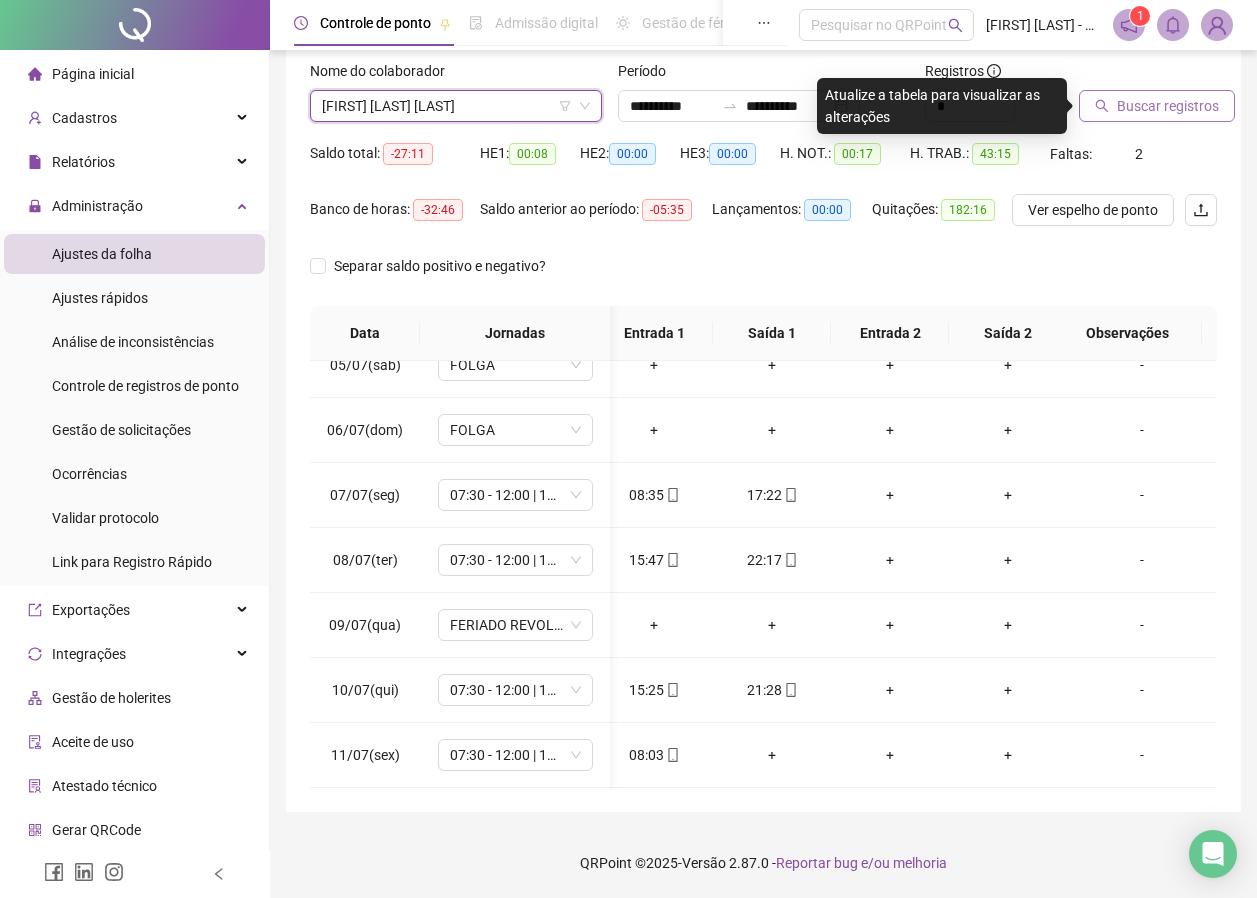 click on "Buscar registros" at bounding box center (1168, 106) 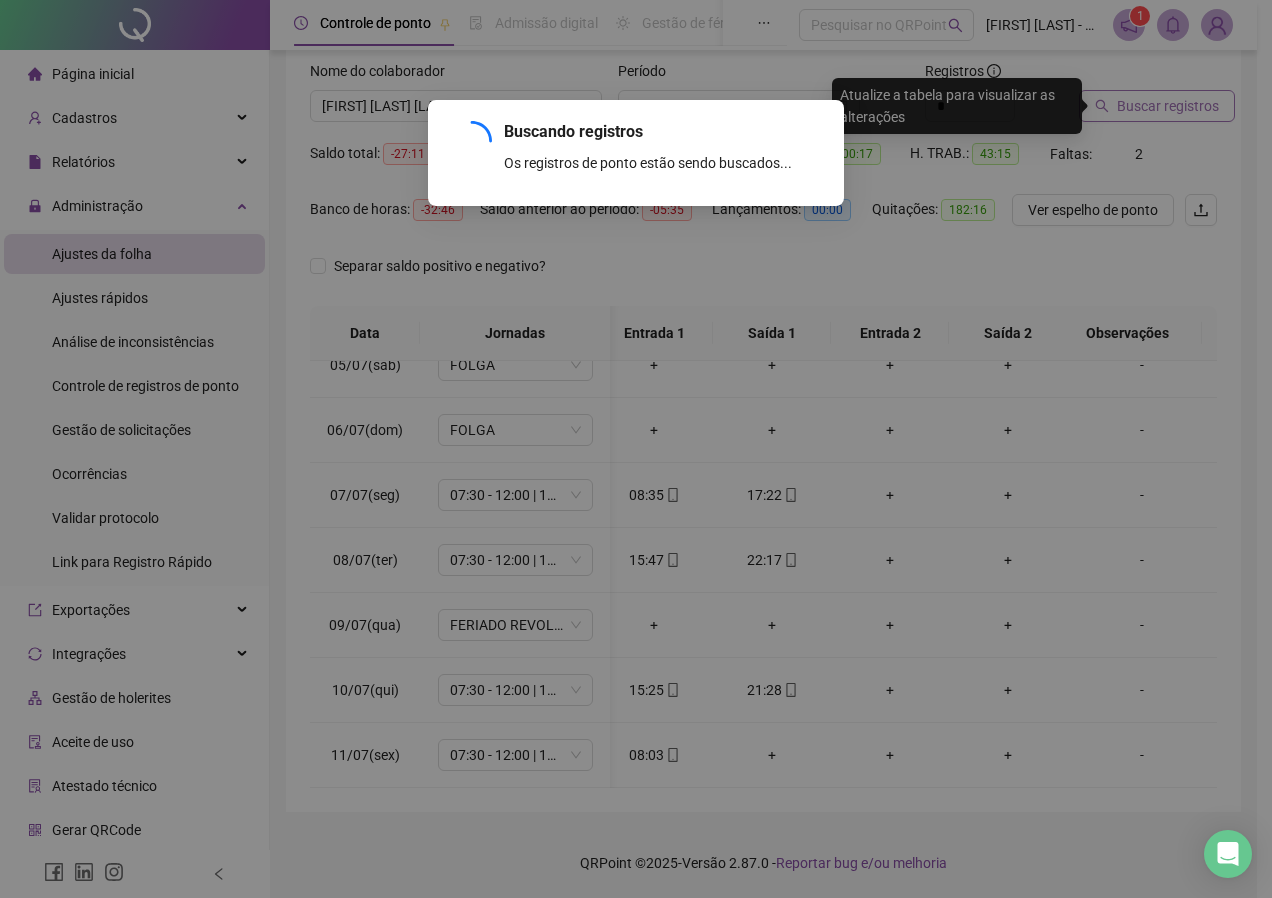 click on "Buscando registros Os registros de ponto estão sendo buscados... OK" at bounding box center [636, 449] 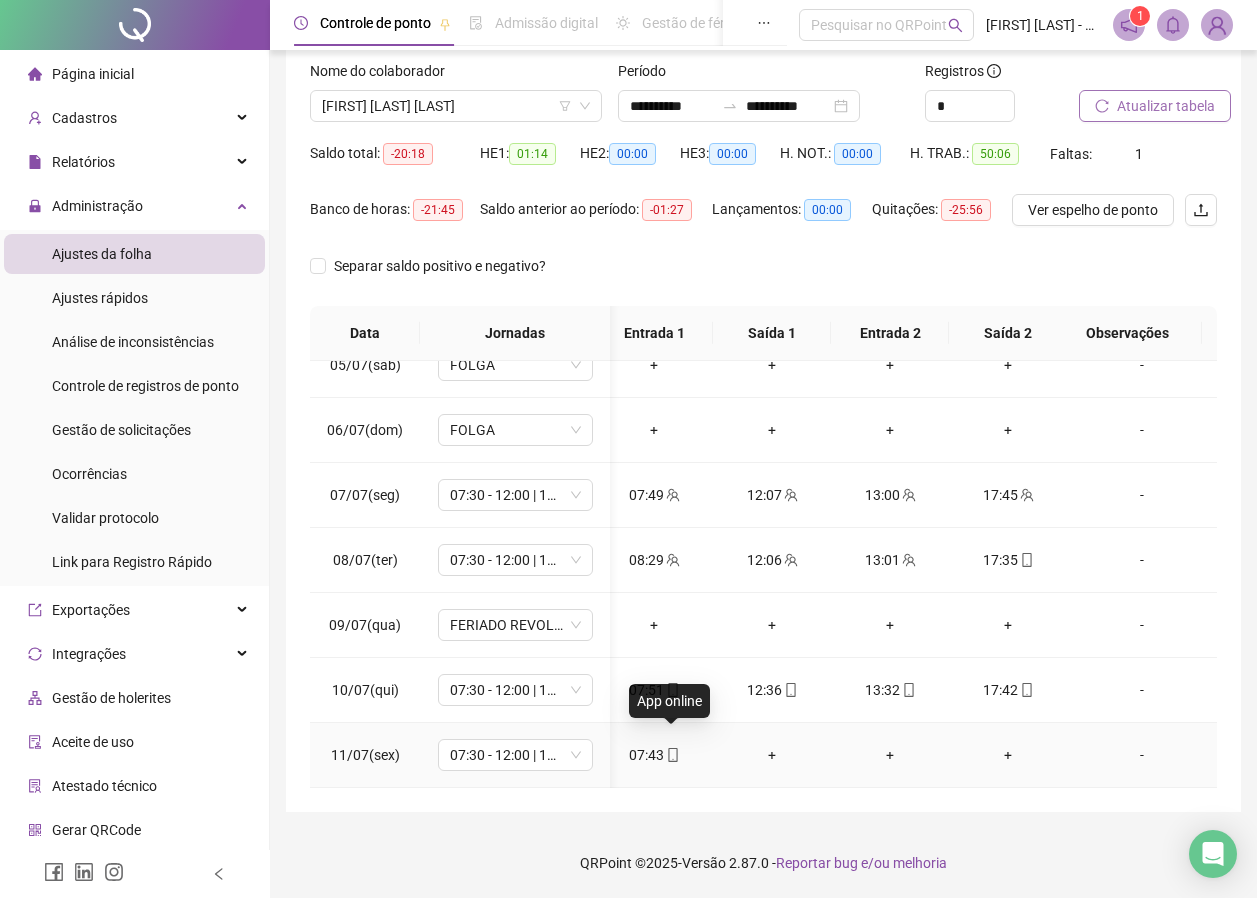 click 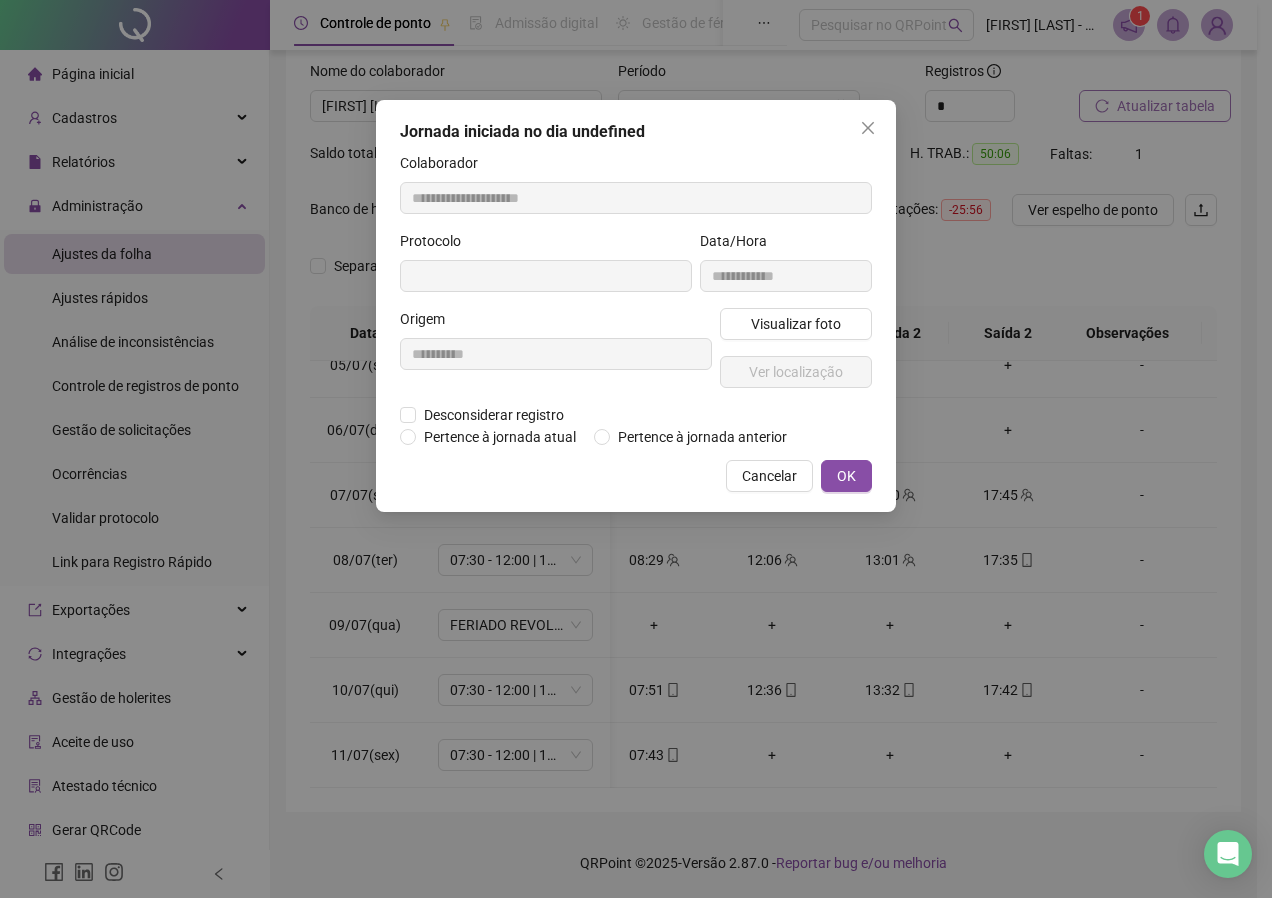 type on "**********" 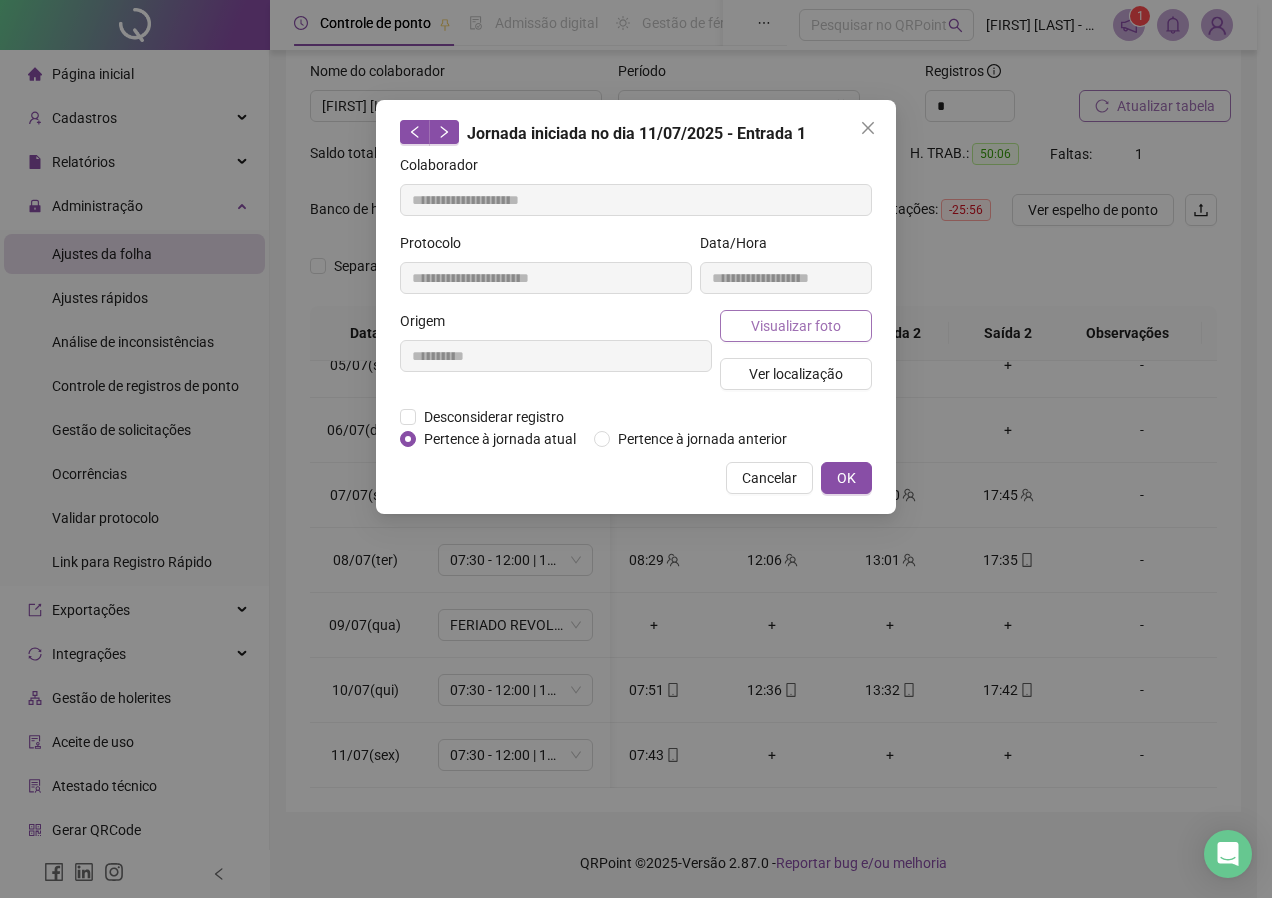 click on "Visualizar foto" at bounding box center (796, 326) 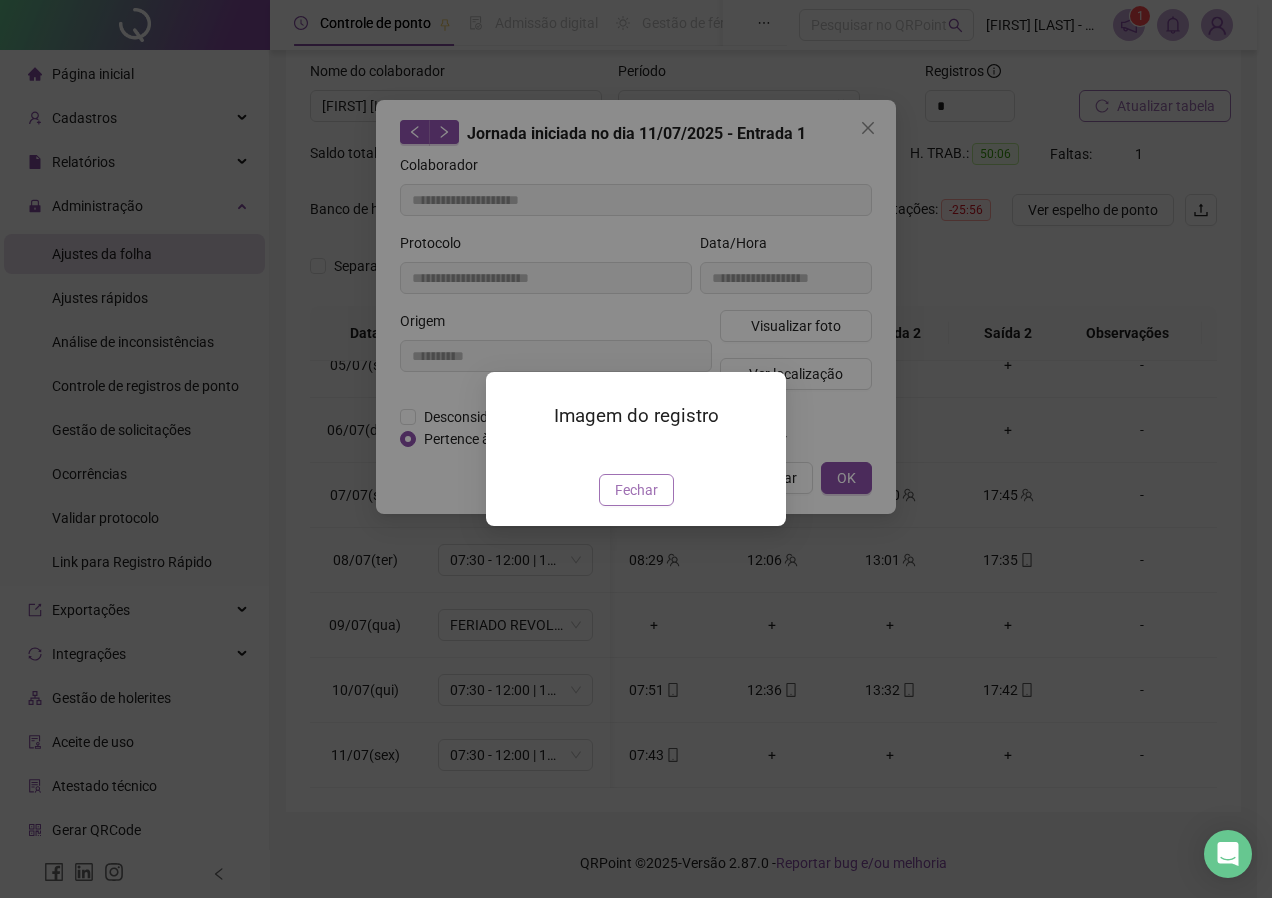 click on "Fechar" at bounding box center (636, 490) 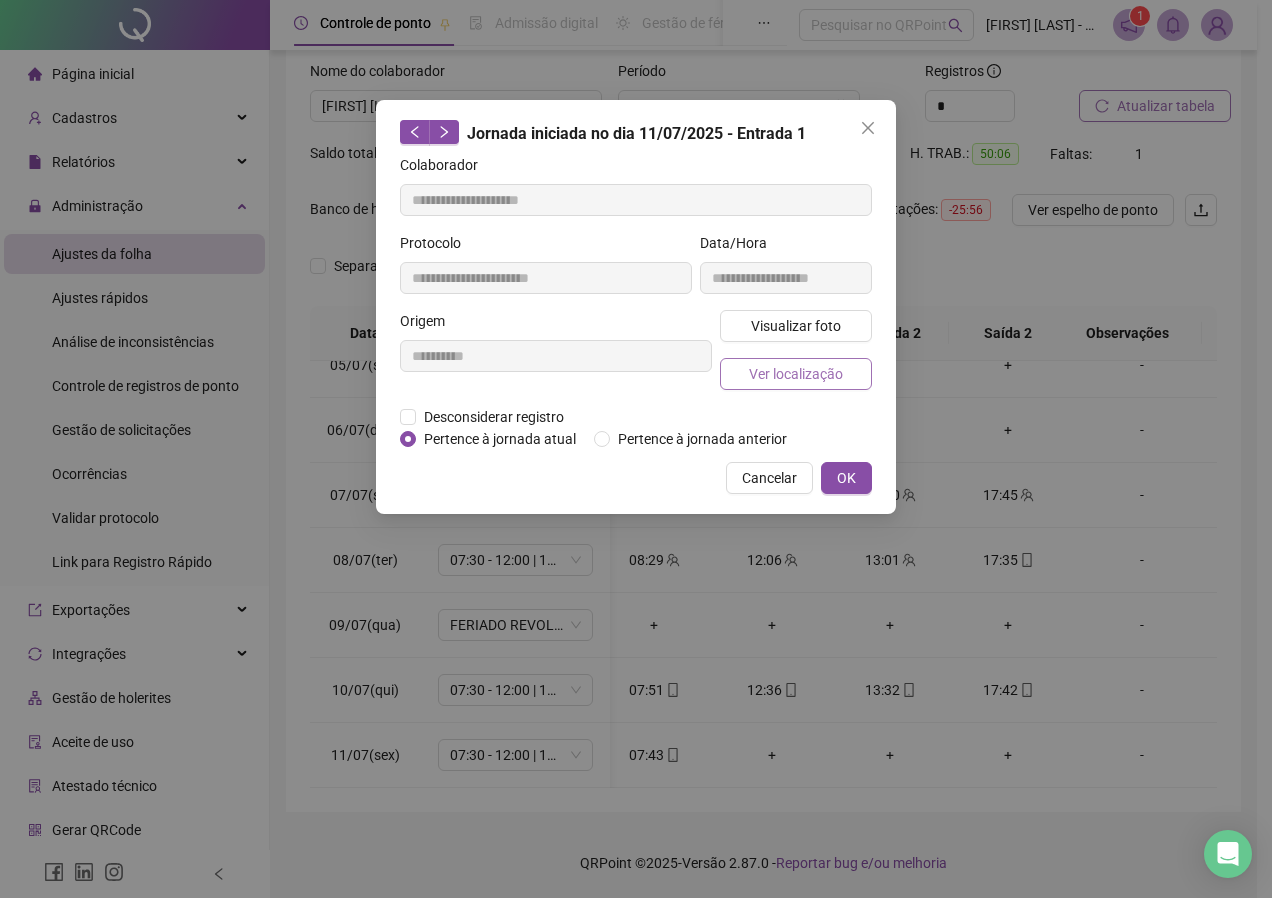 click on "Ver localização" at bounding box center [796, 374] 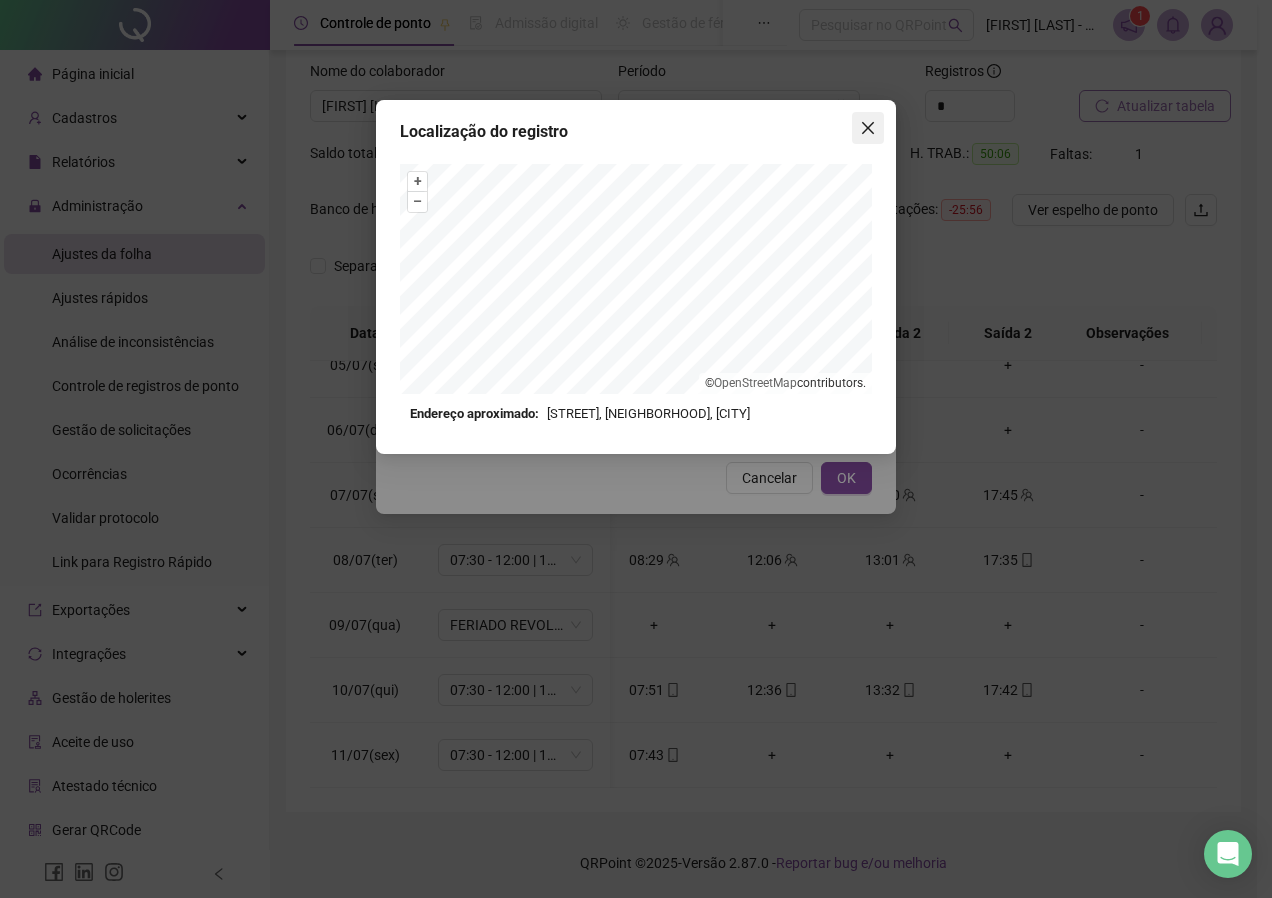 click 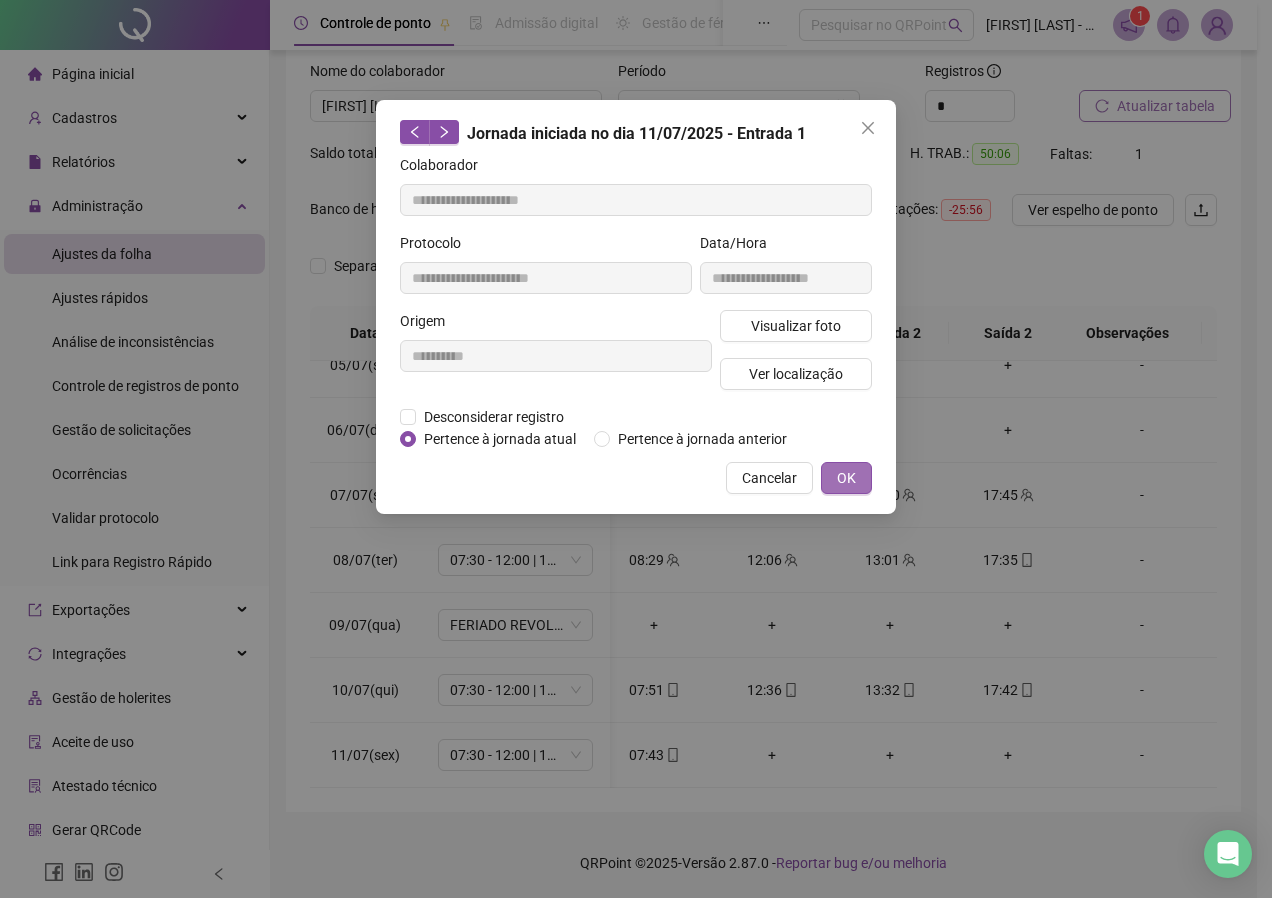 click on "OK" at bounding box center [846, 478] 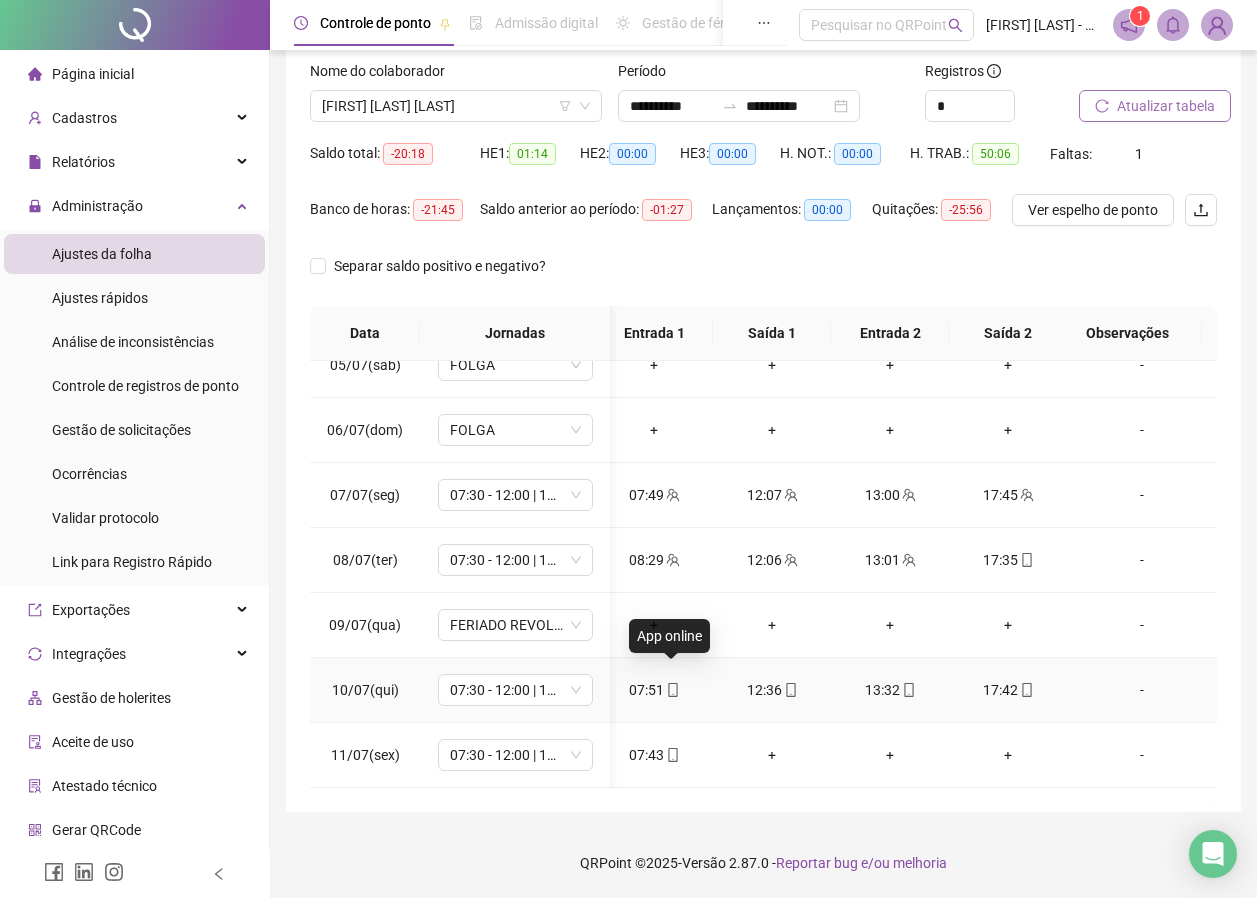 click 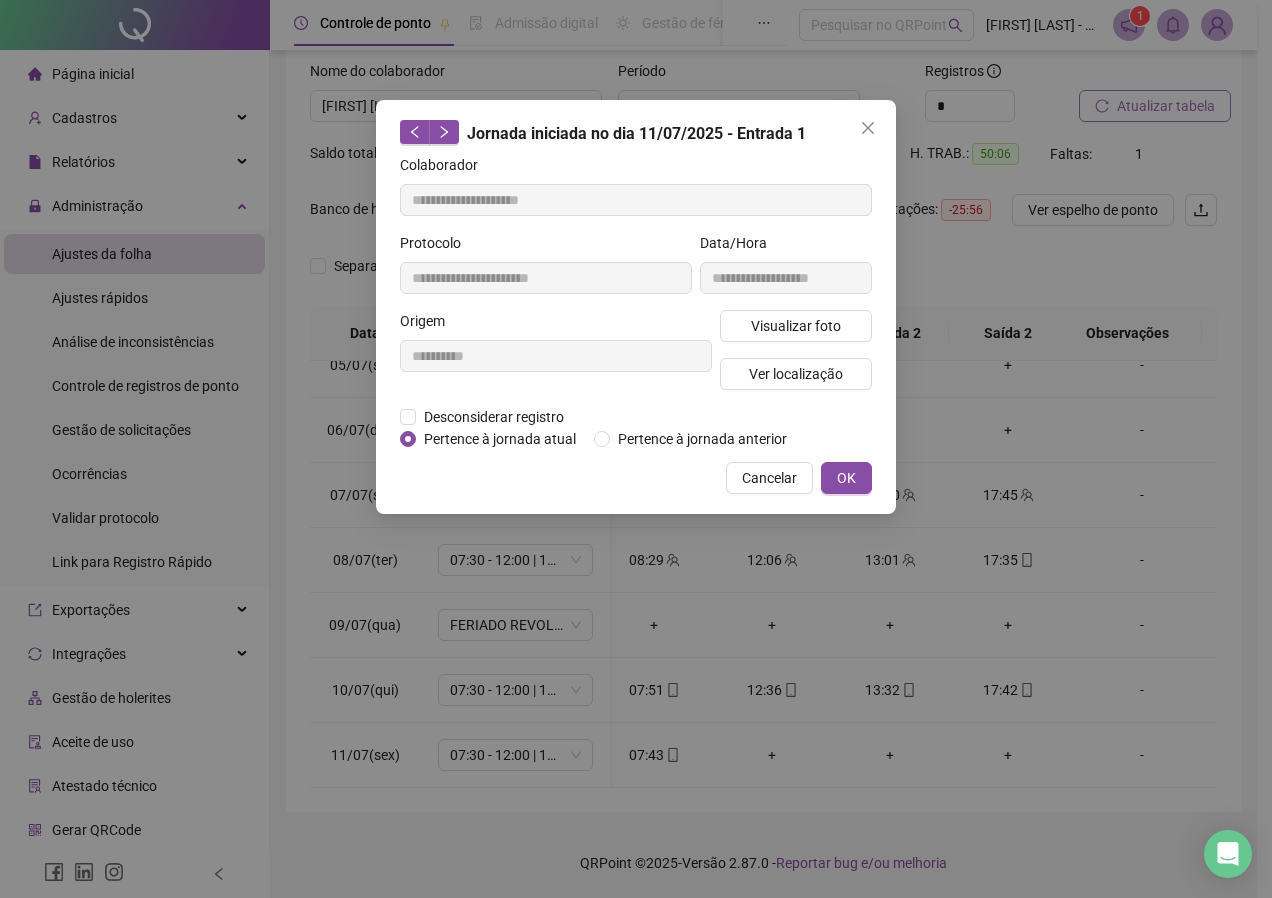 type on "**********" 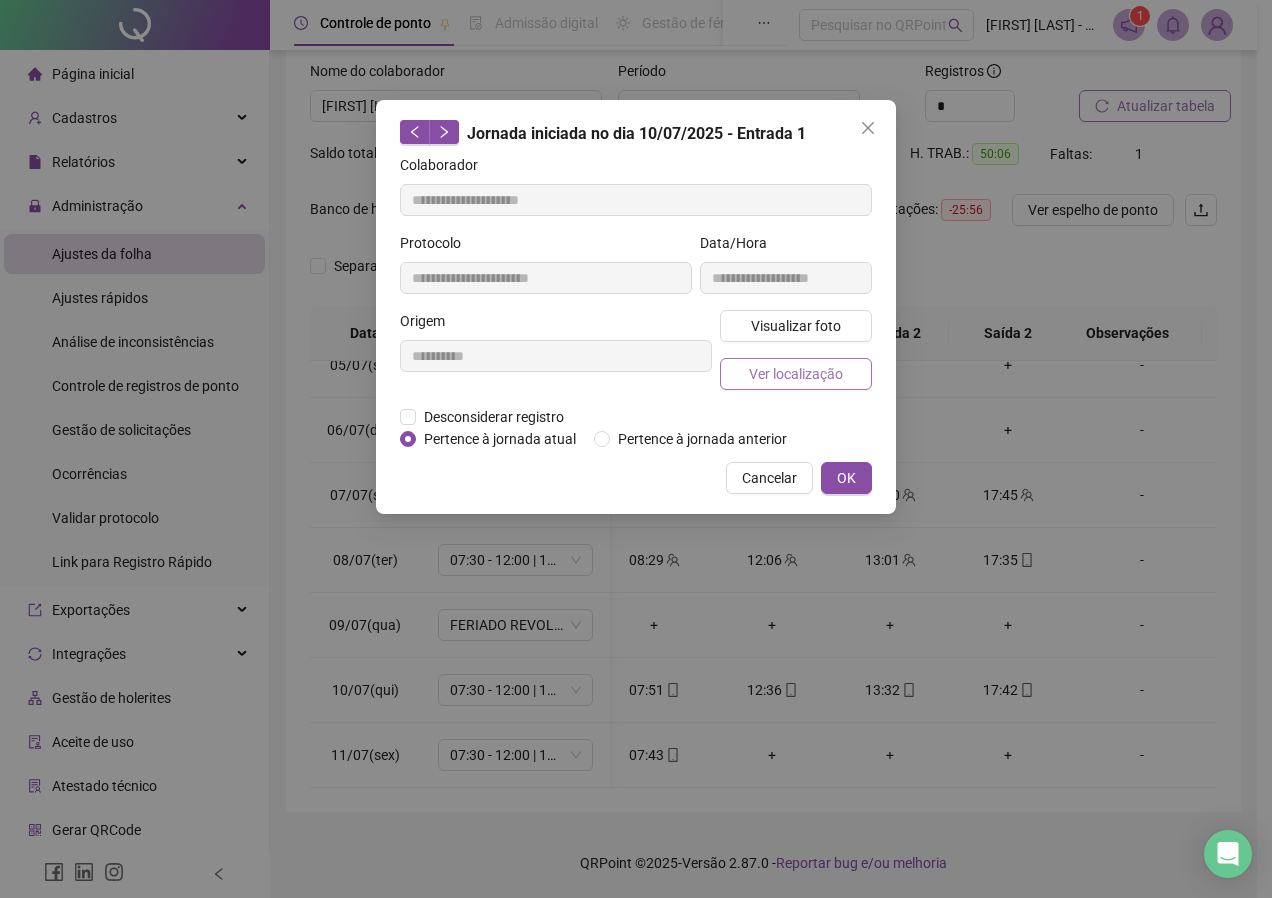 click on "Ver localização" at bounding box center [796, 374] 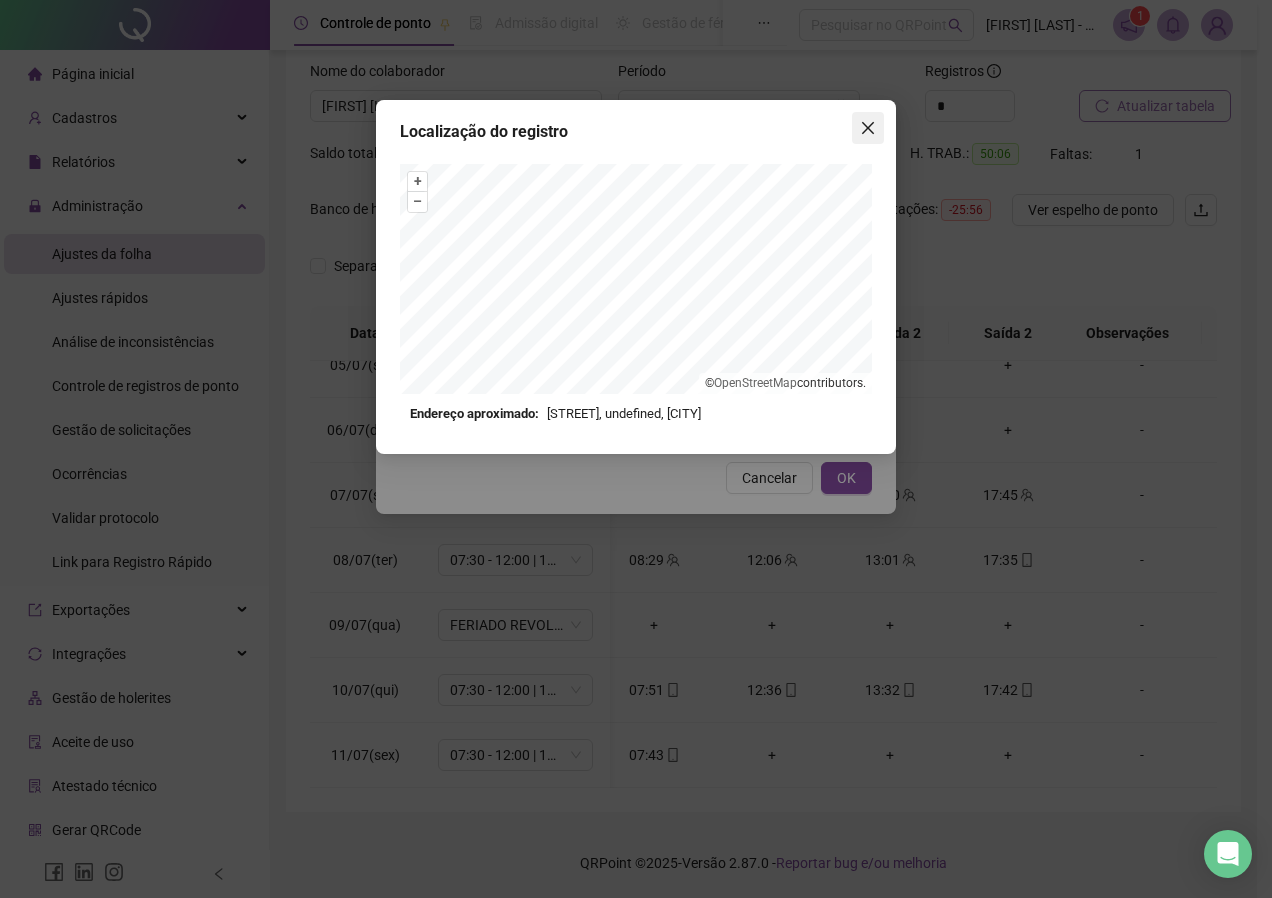 click at bounding box center [868, 128] 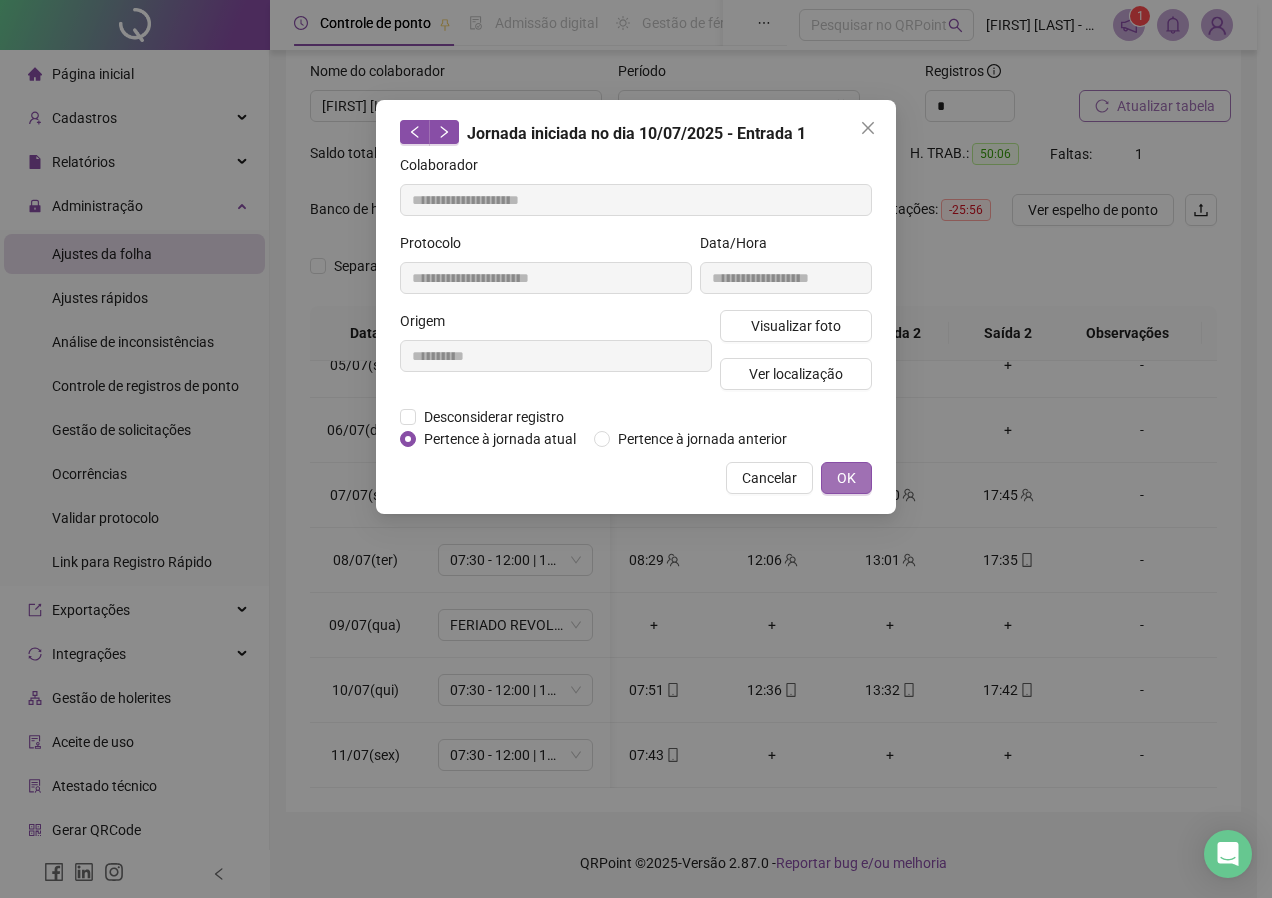 click on "OK" at bounding box center [846, 478] 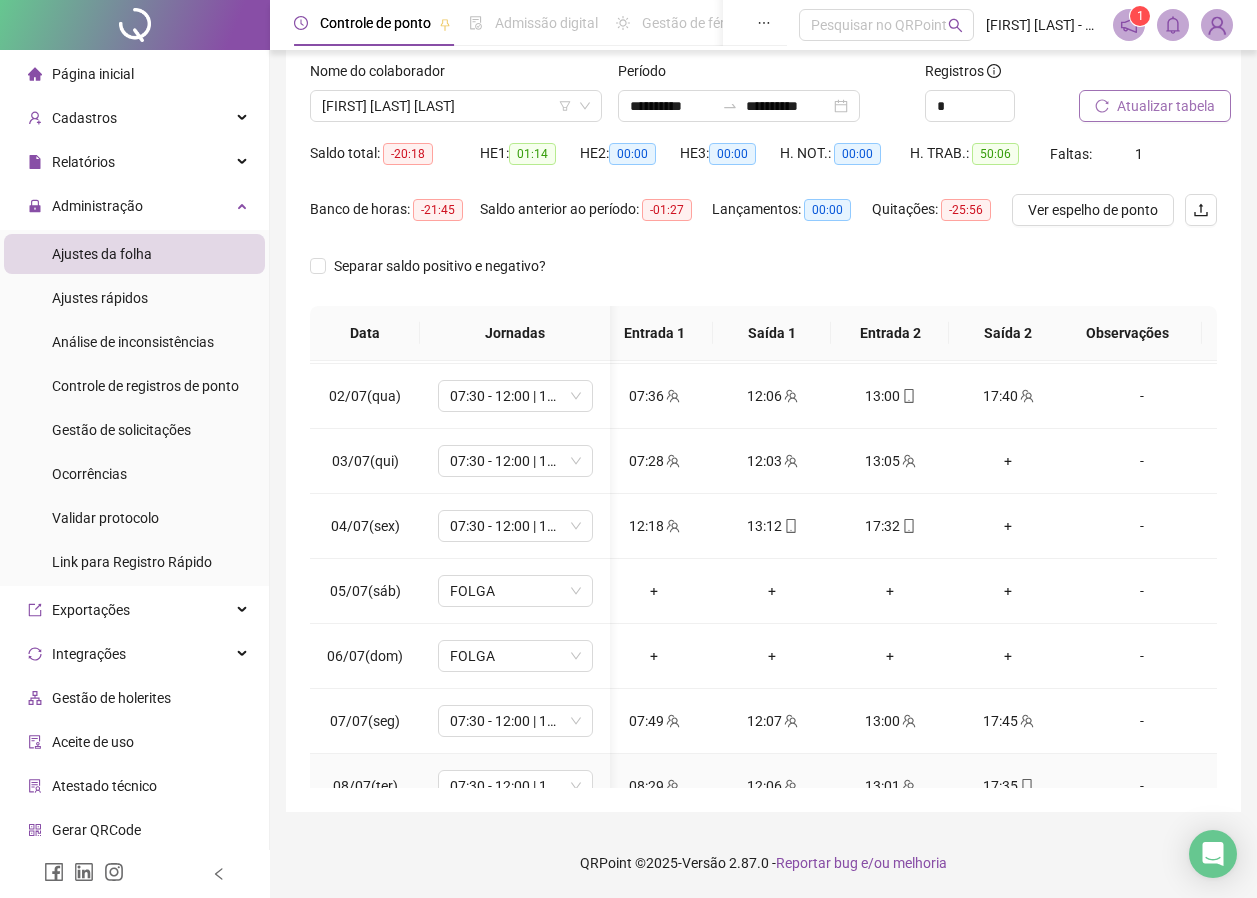 scroll, scrollTop: 3, scrollLeft: 15, axis: both 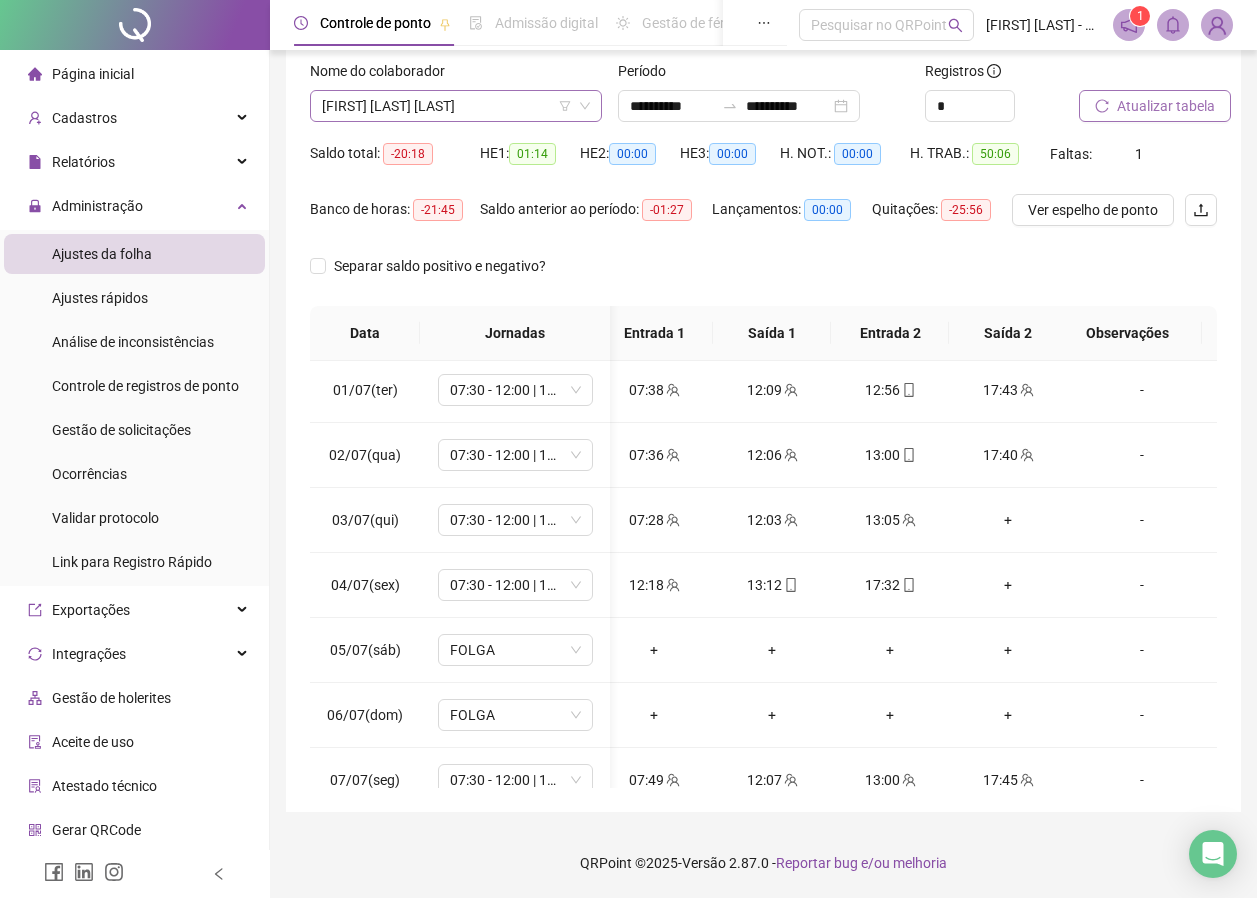 click on "[FIRST] [LAST] [LAST]" at bounding box center [456, 106] 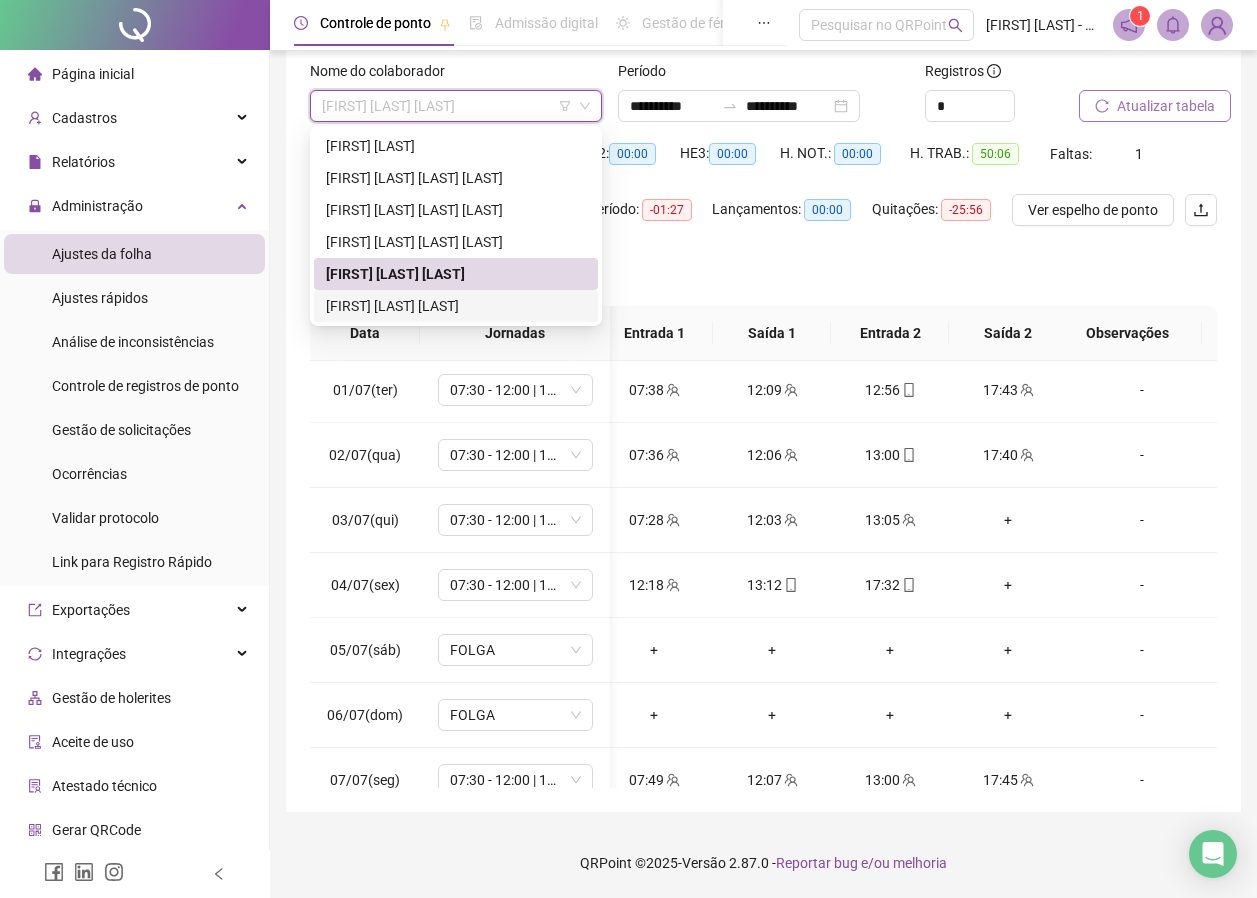 click on "[FIRST] [LAST] [LAST]" at bounding box center [456, 306] 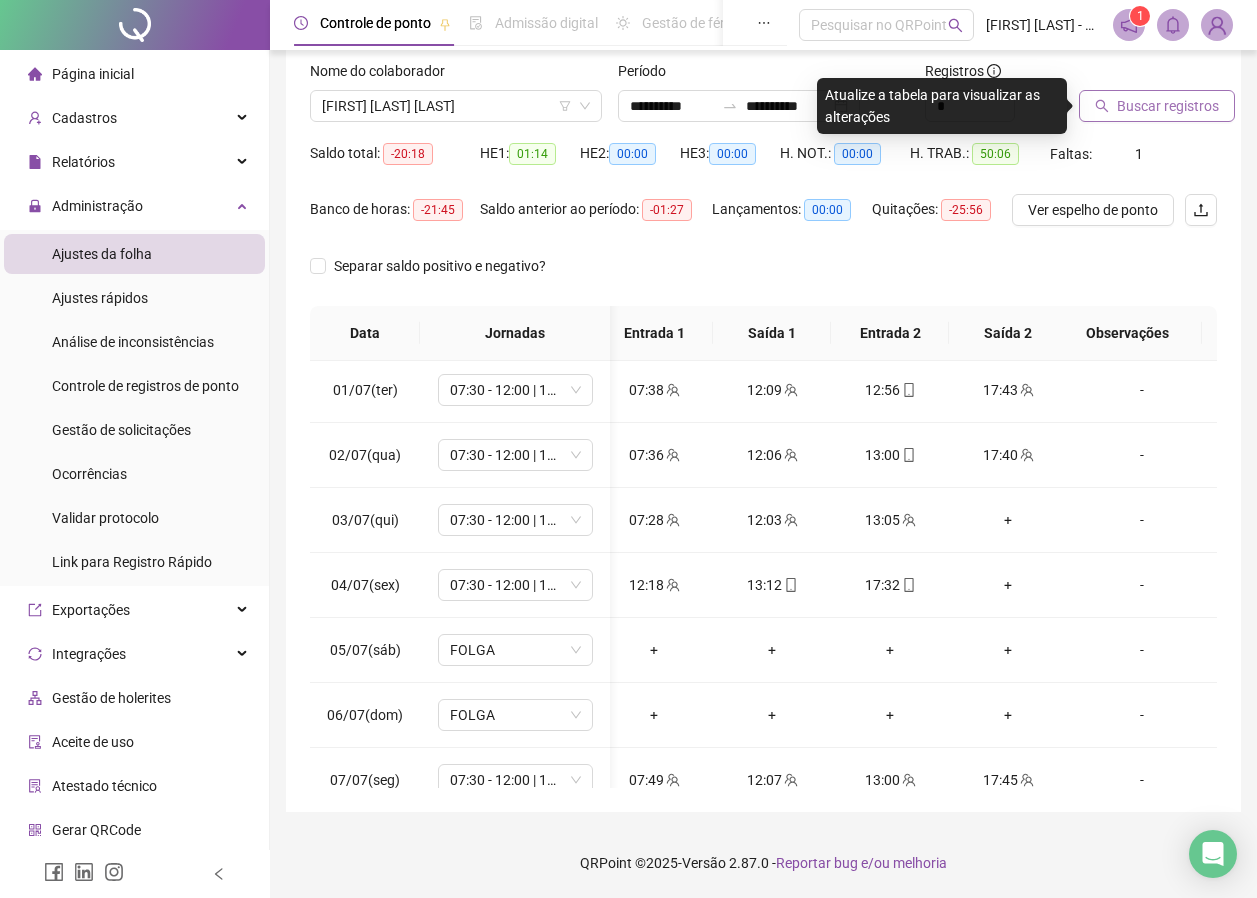 click on "Buscar registros" at bounding box center [1168, 106] 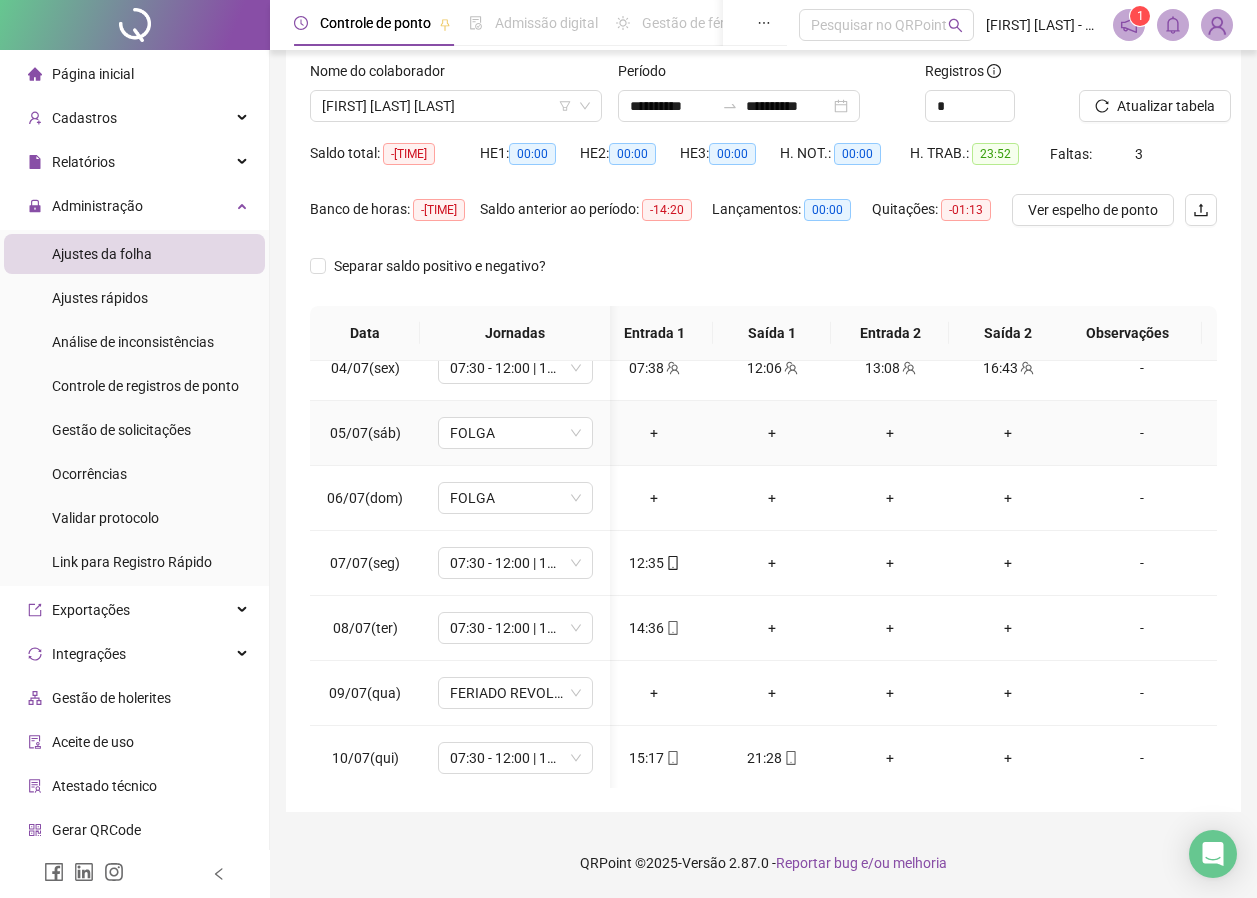 scroll, scrollTop: 303, scrollLeft: 15, axis: both 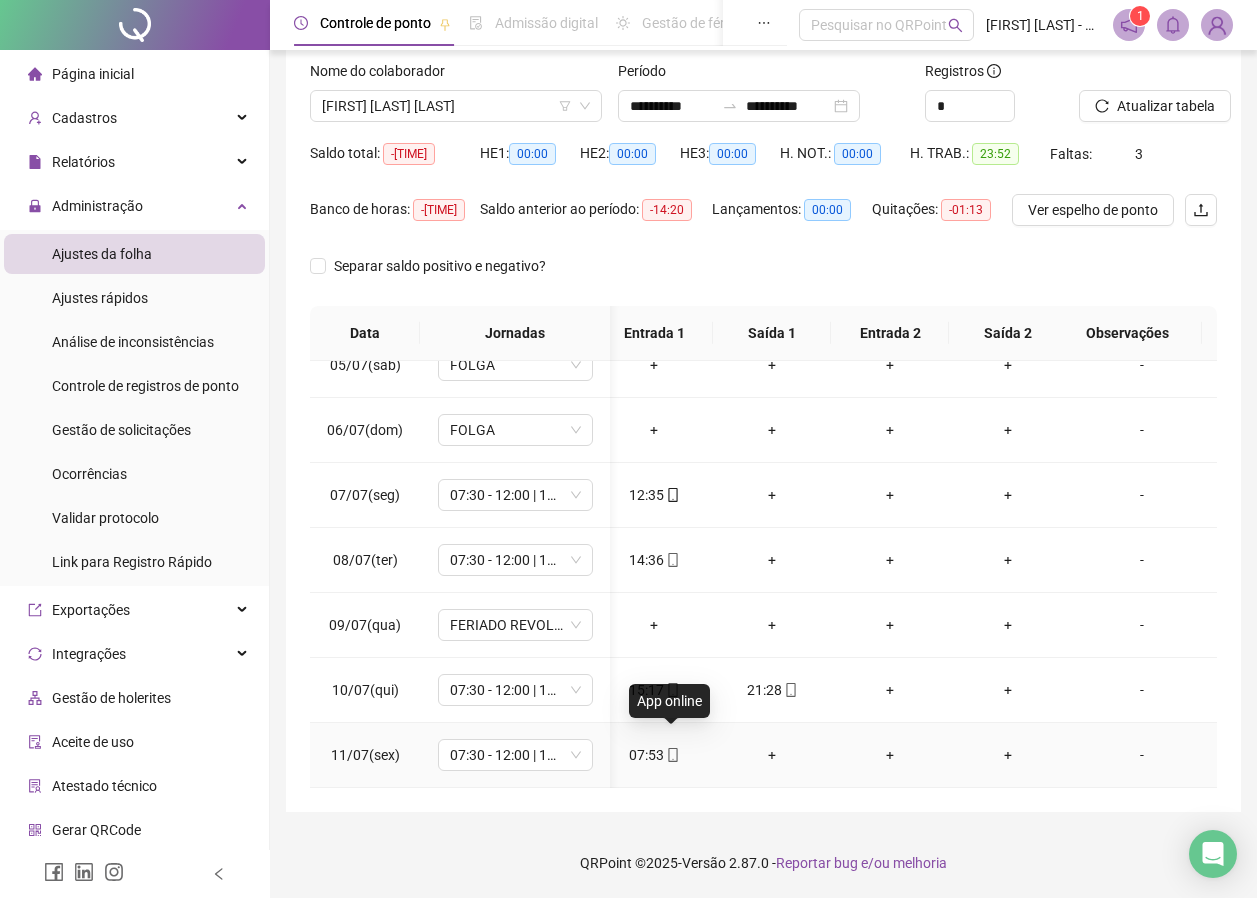 click 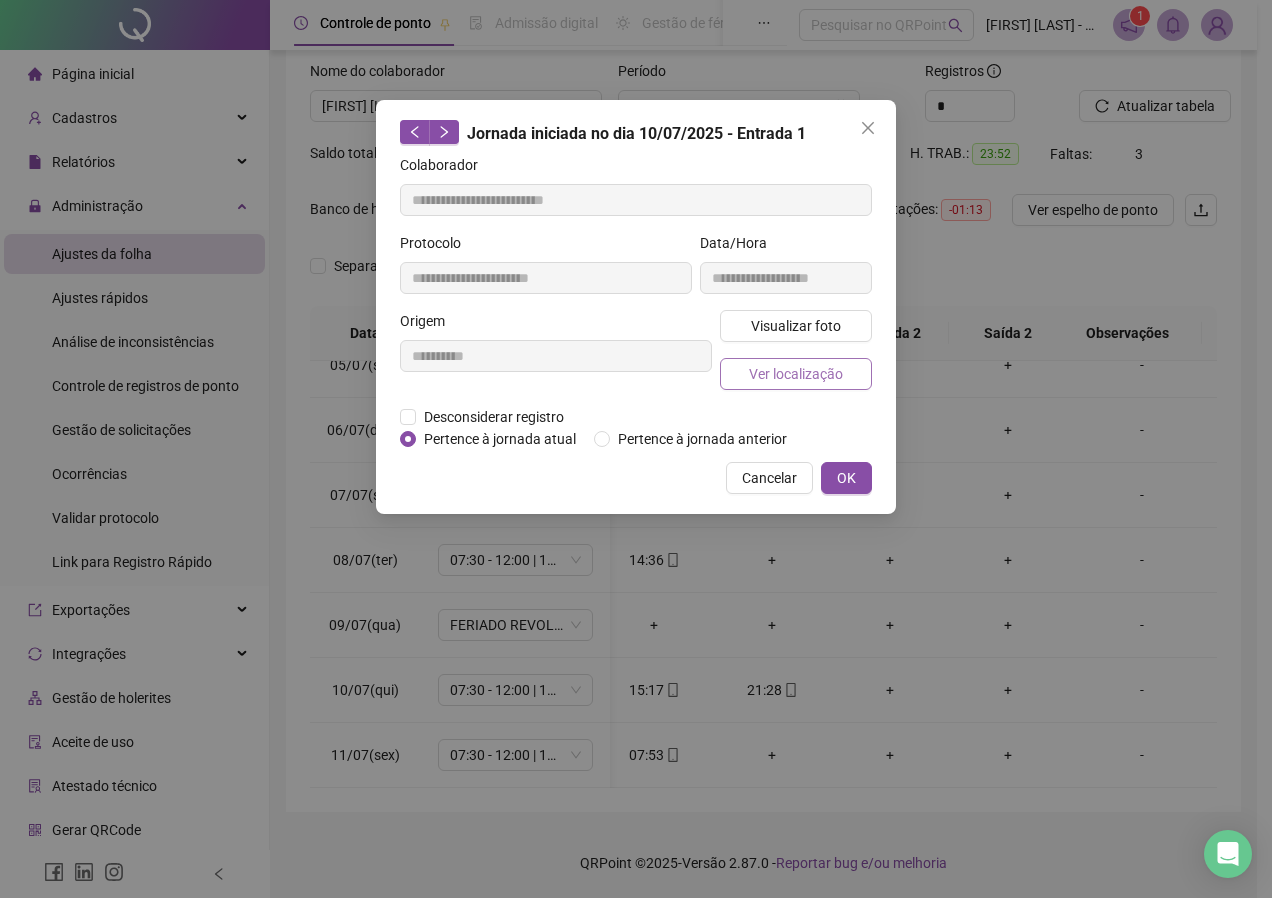 click on "Ver localização" at bounding box center [796, 374] 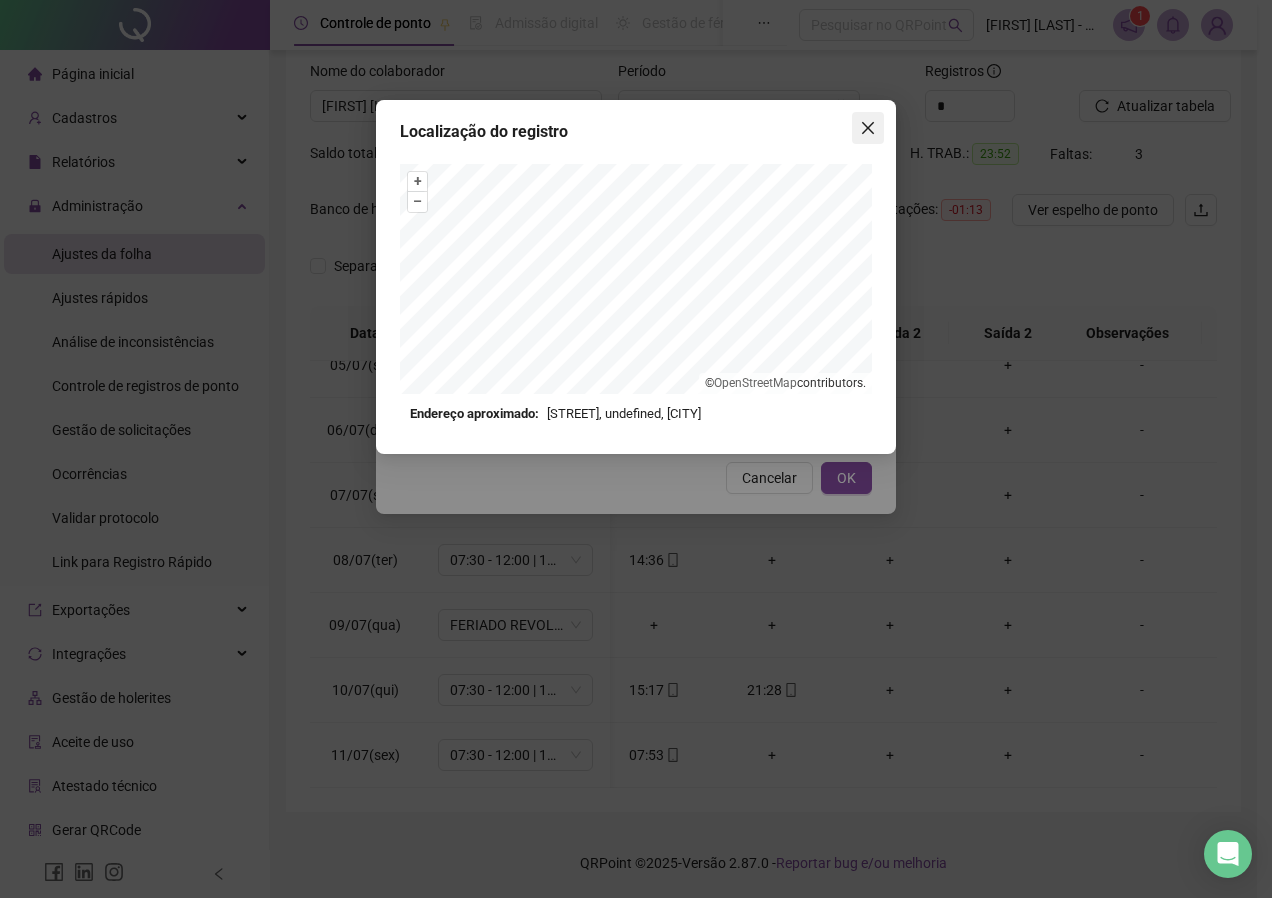 click 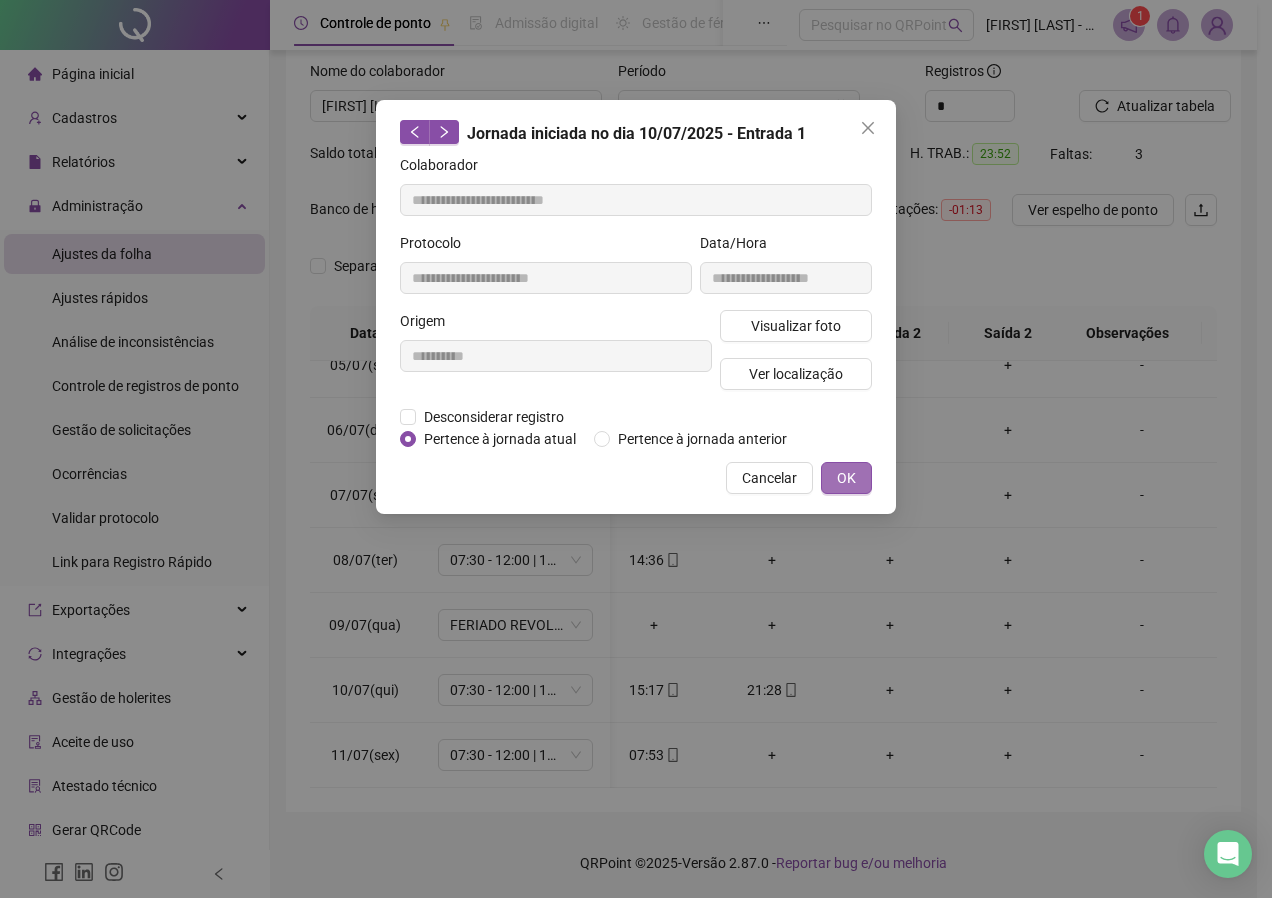 type on "**********" 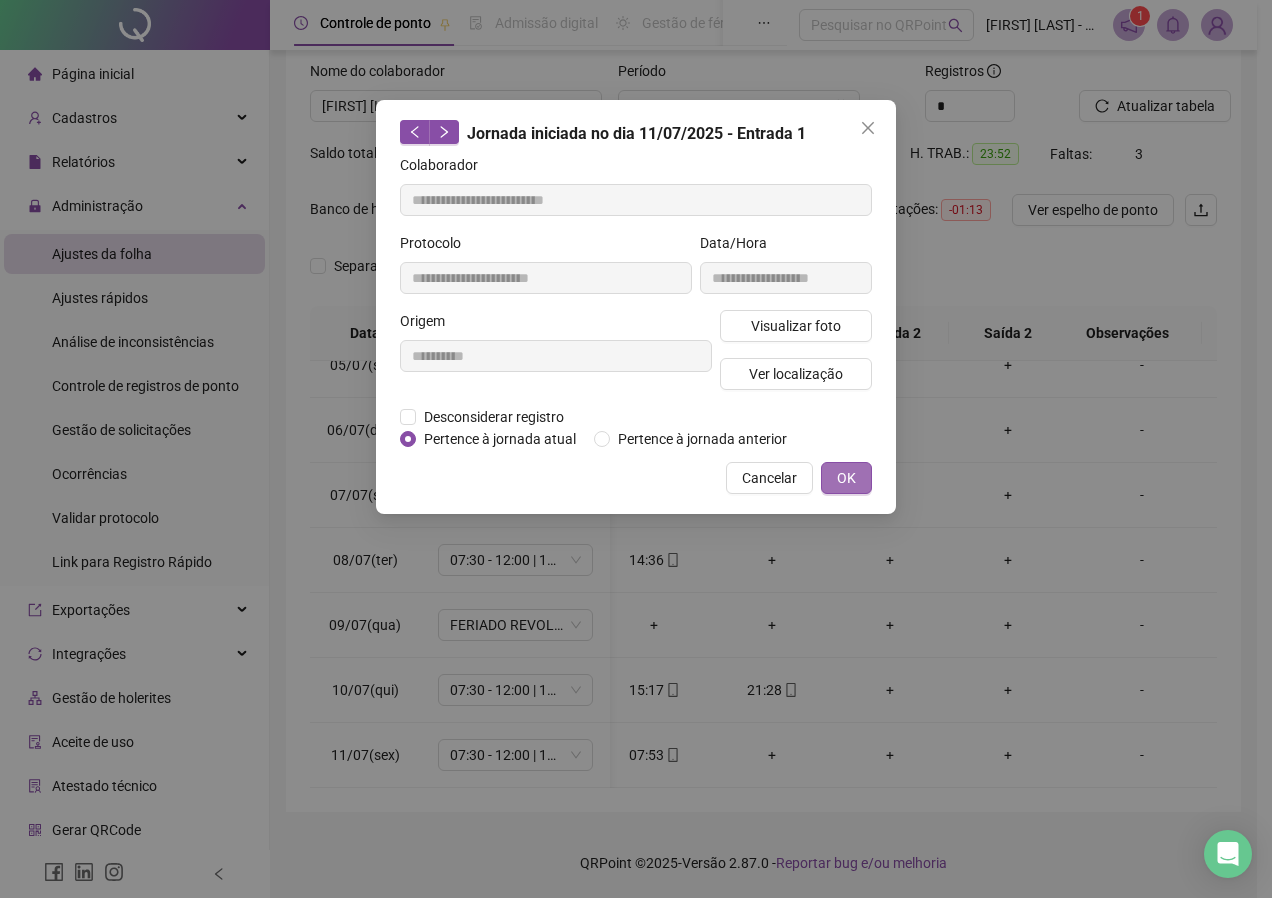 click on "OK" at bounding box center [846, 478] 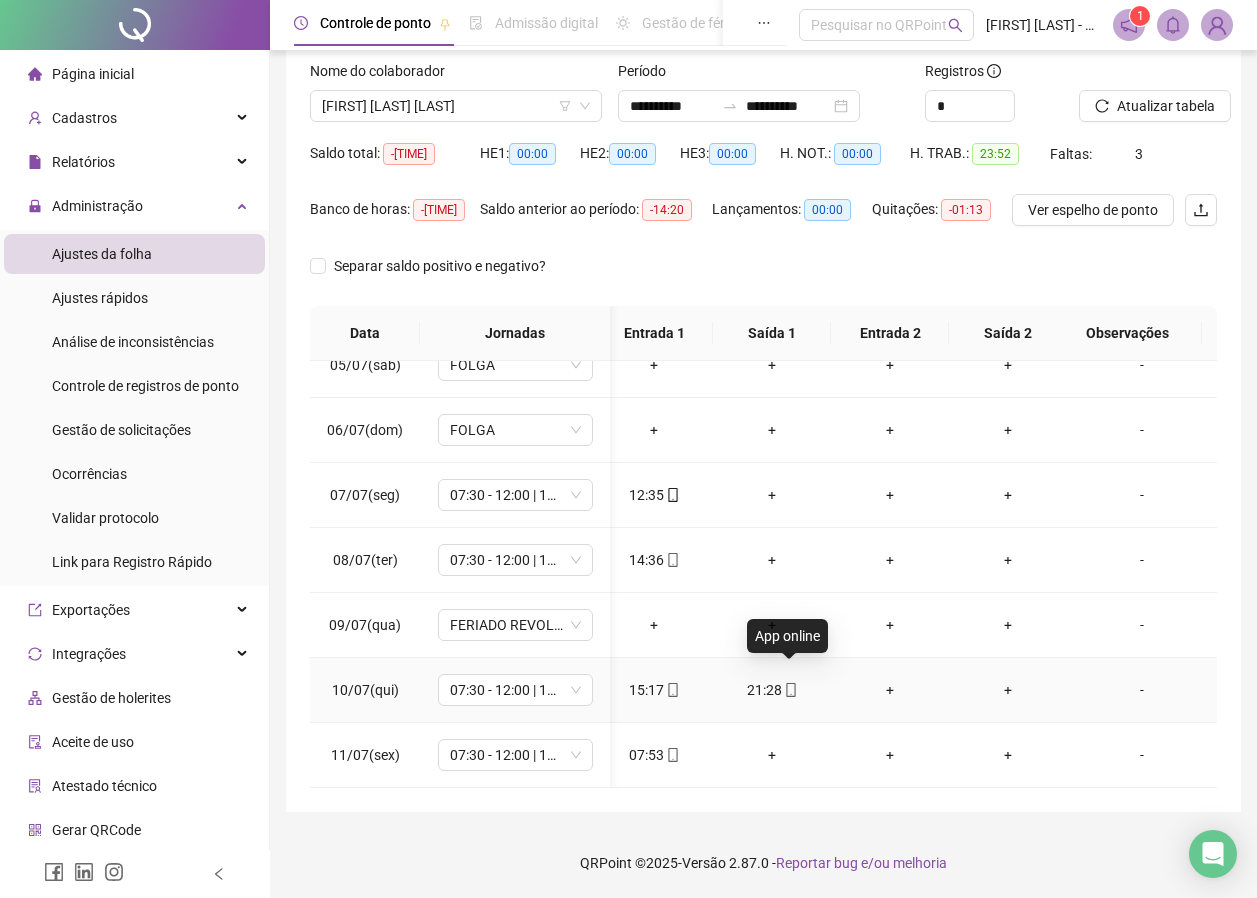 click 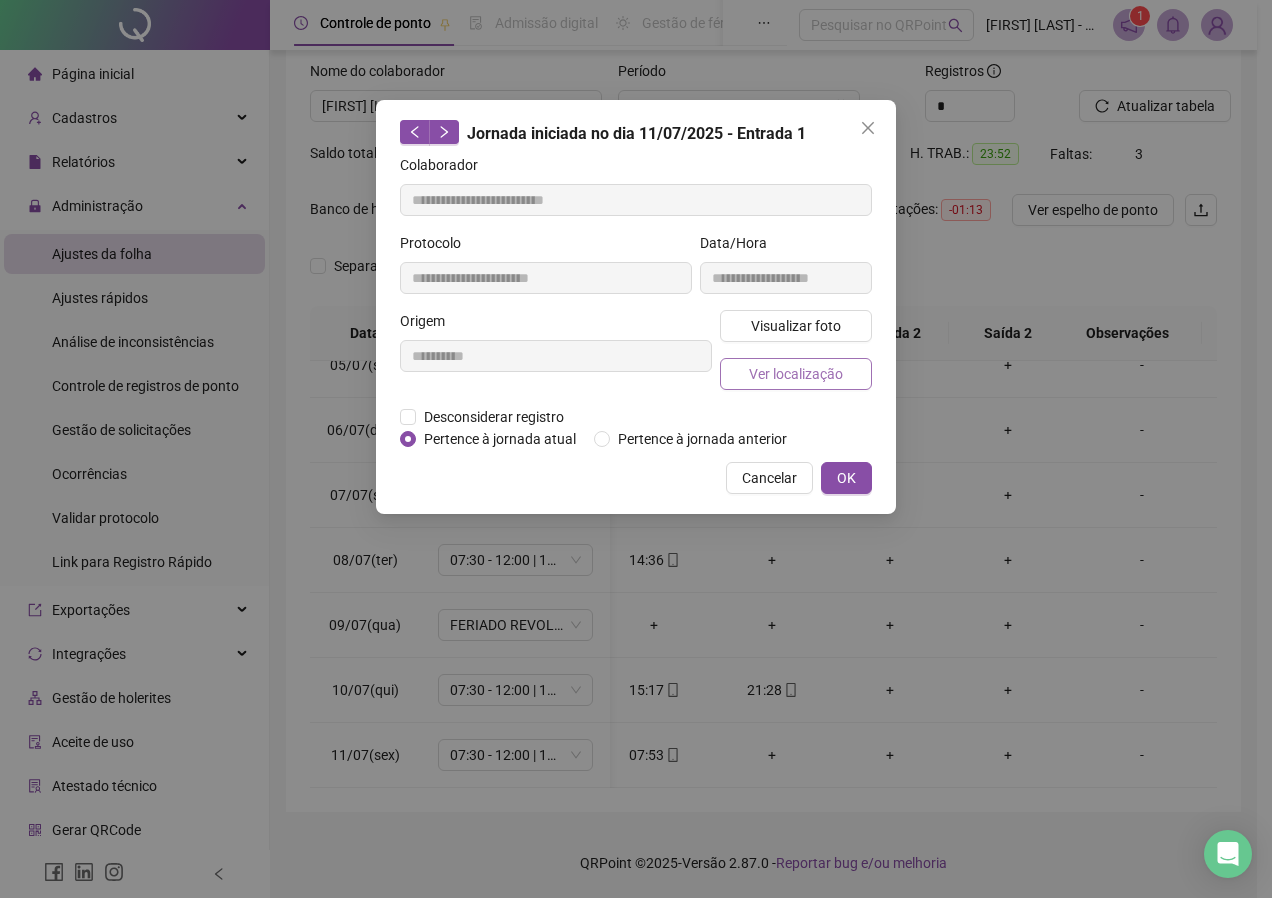click on "Ver localização" at bounding box center [796, 374] 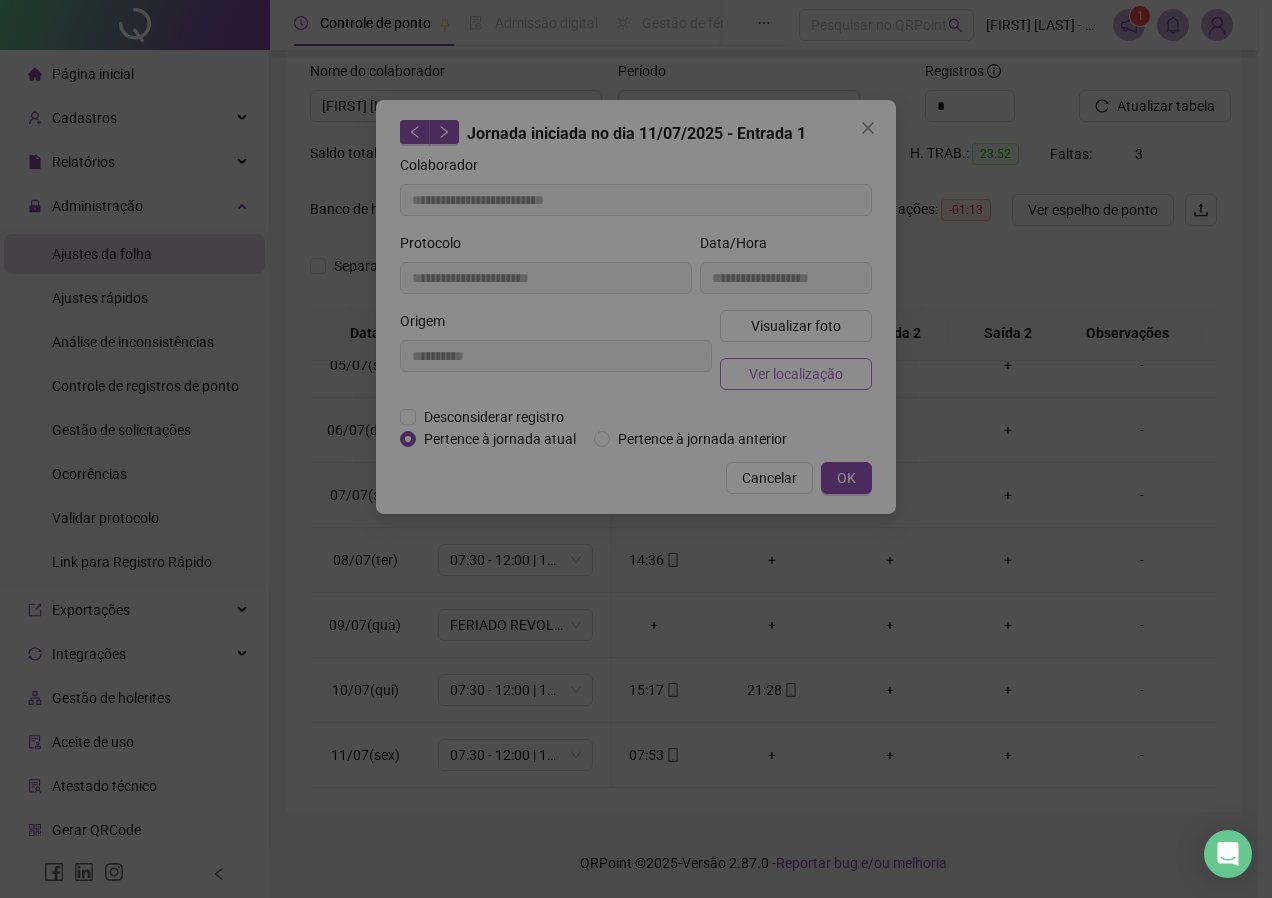 type on "**********" 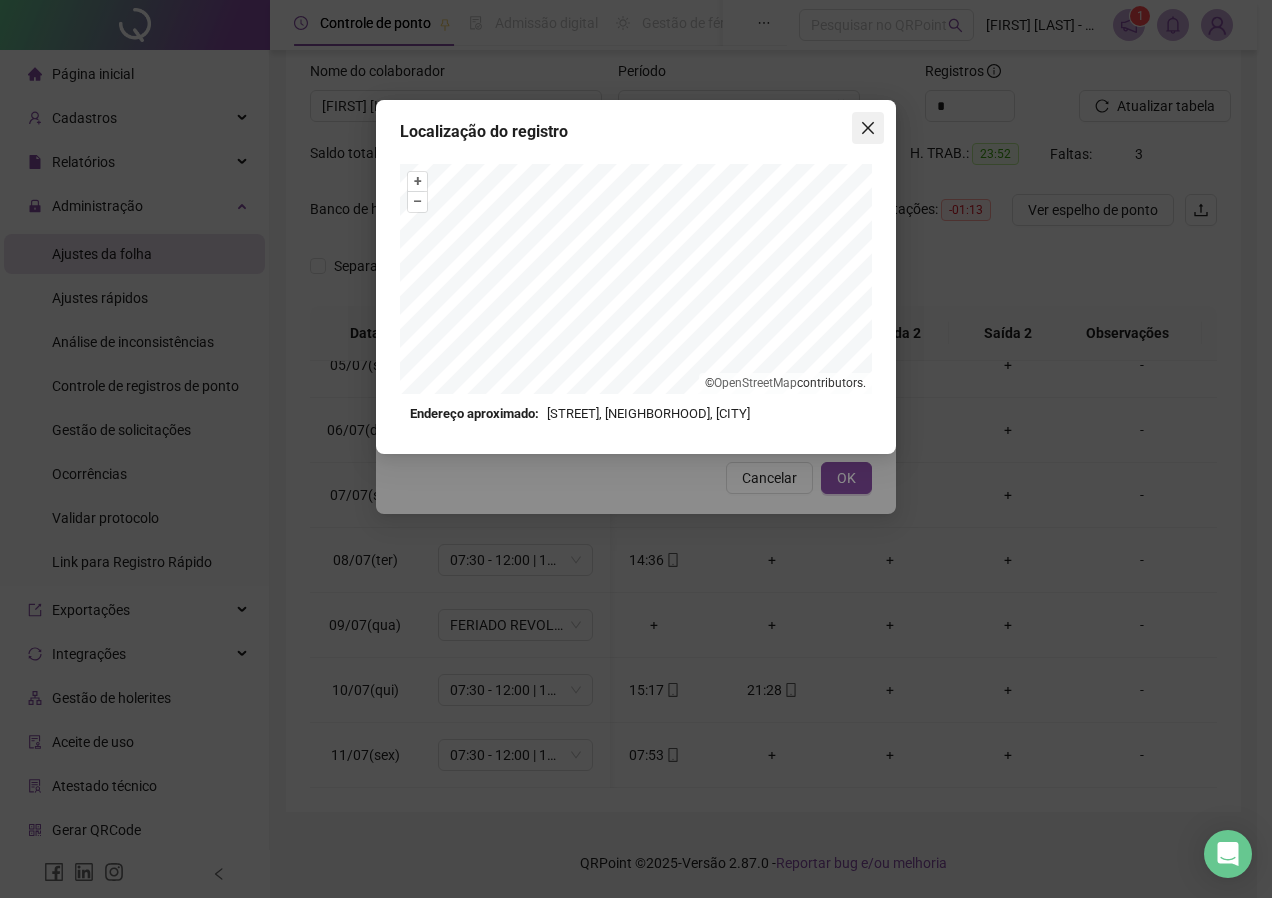 click at bounding box center [868, 128] 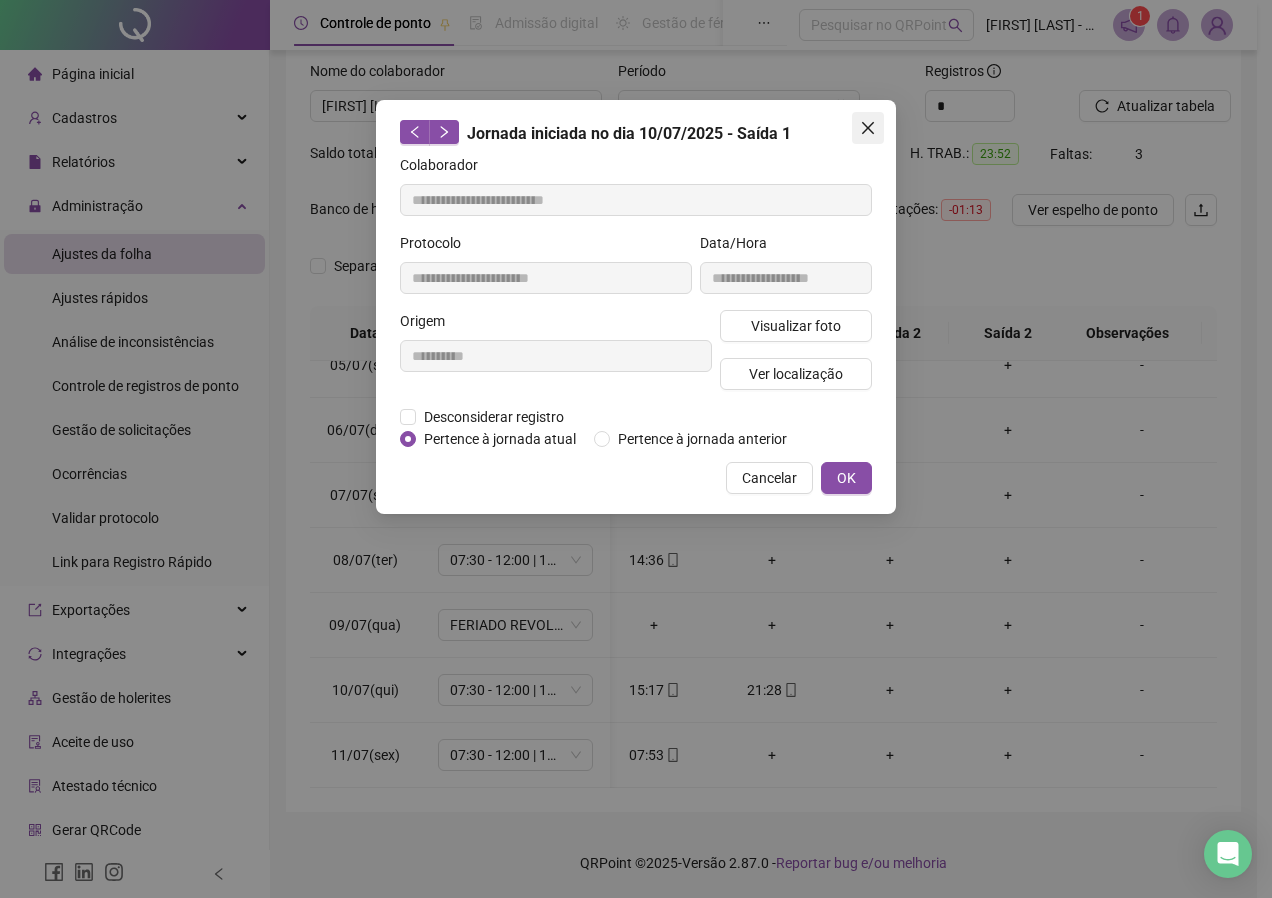 click 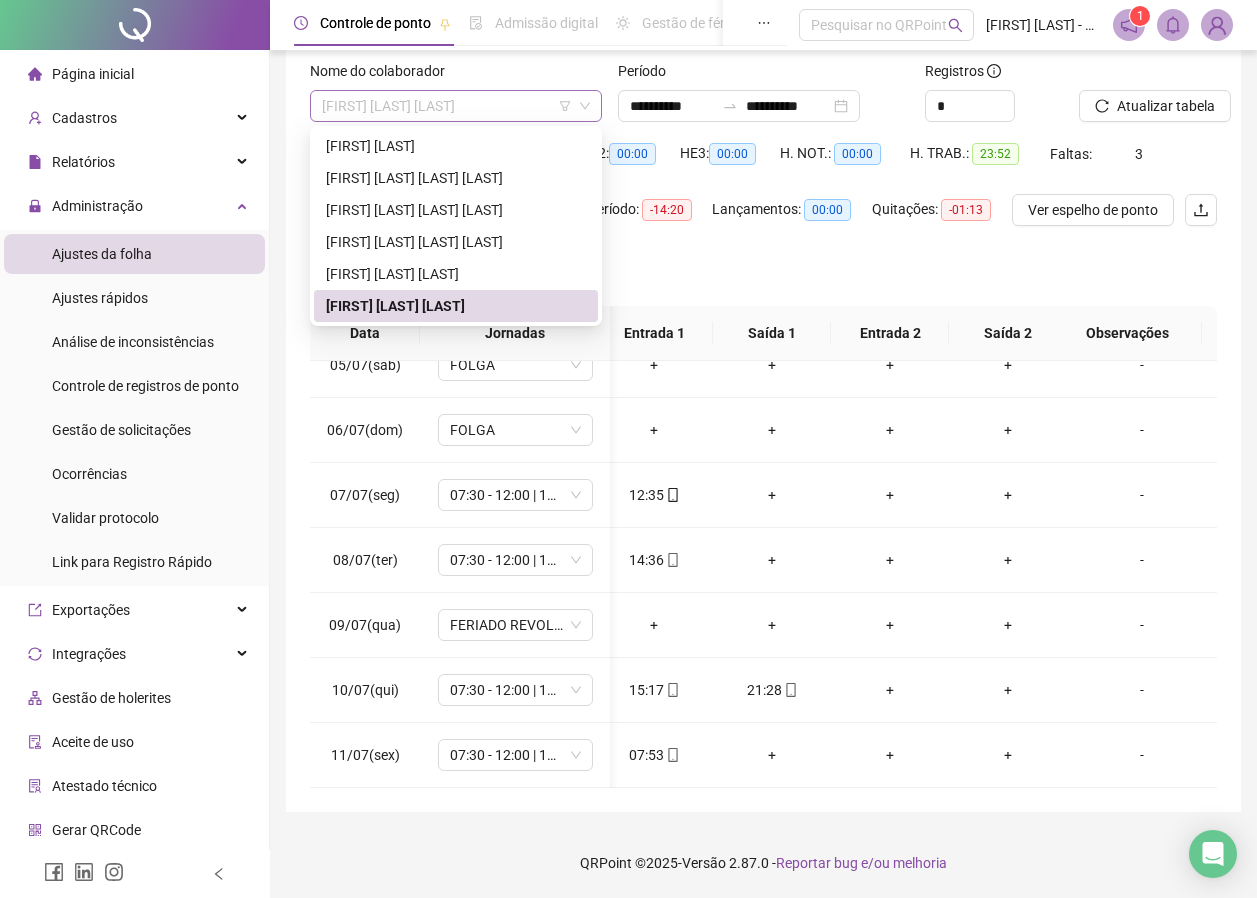 click on "[FIRST] [LAST] [LAST]" at bounding box center (456, 106) 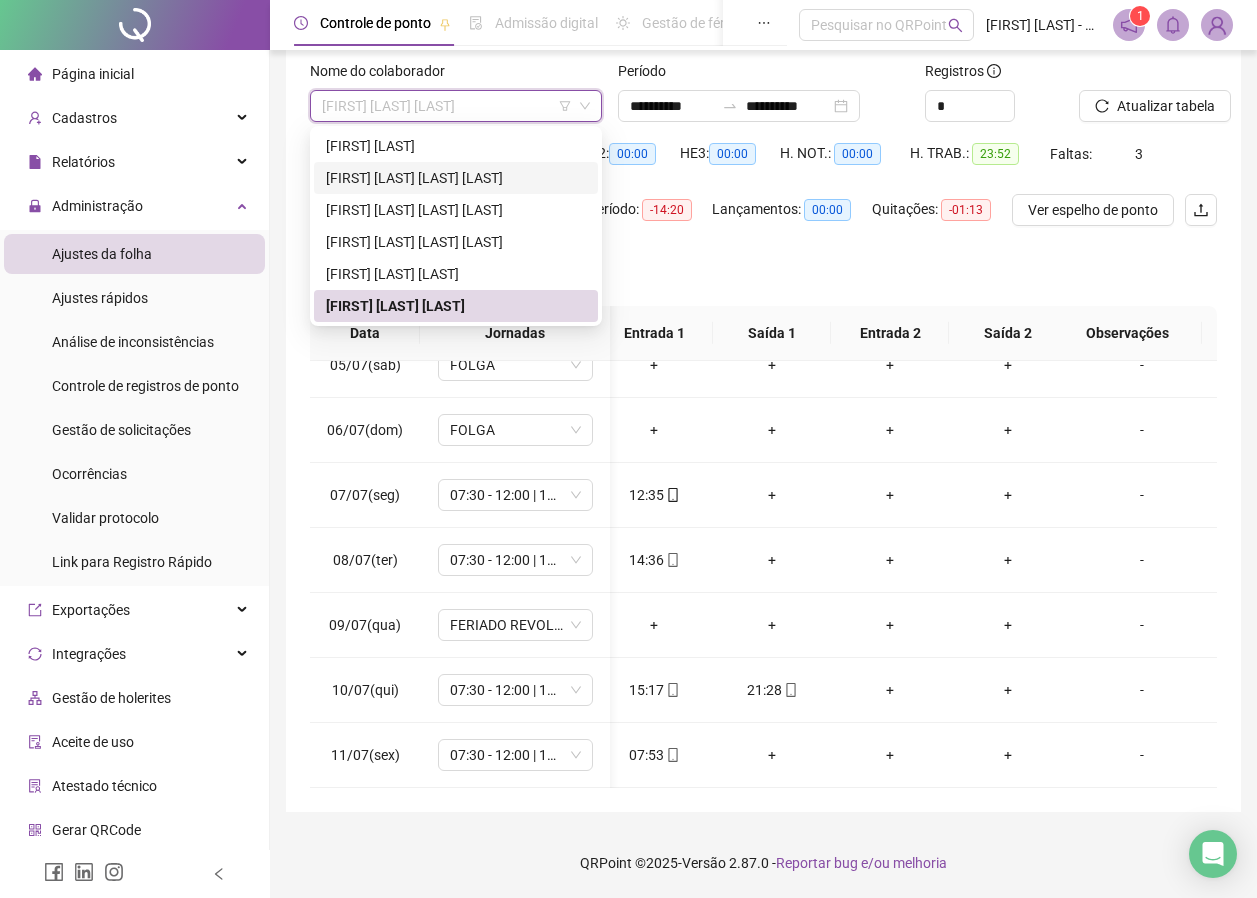 click on "[FIRST] [LAST] [LAST] [LAST]" at bounding box center (456, 178) 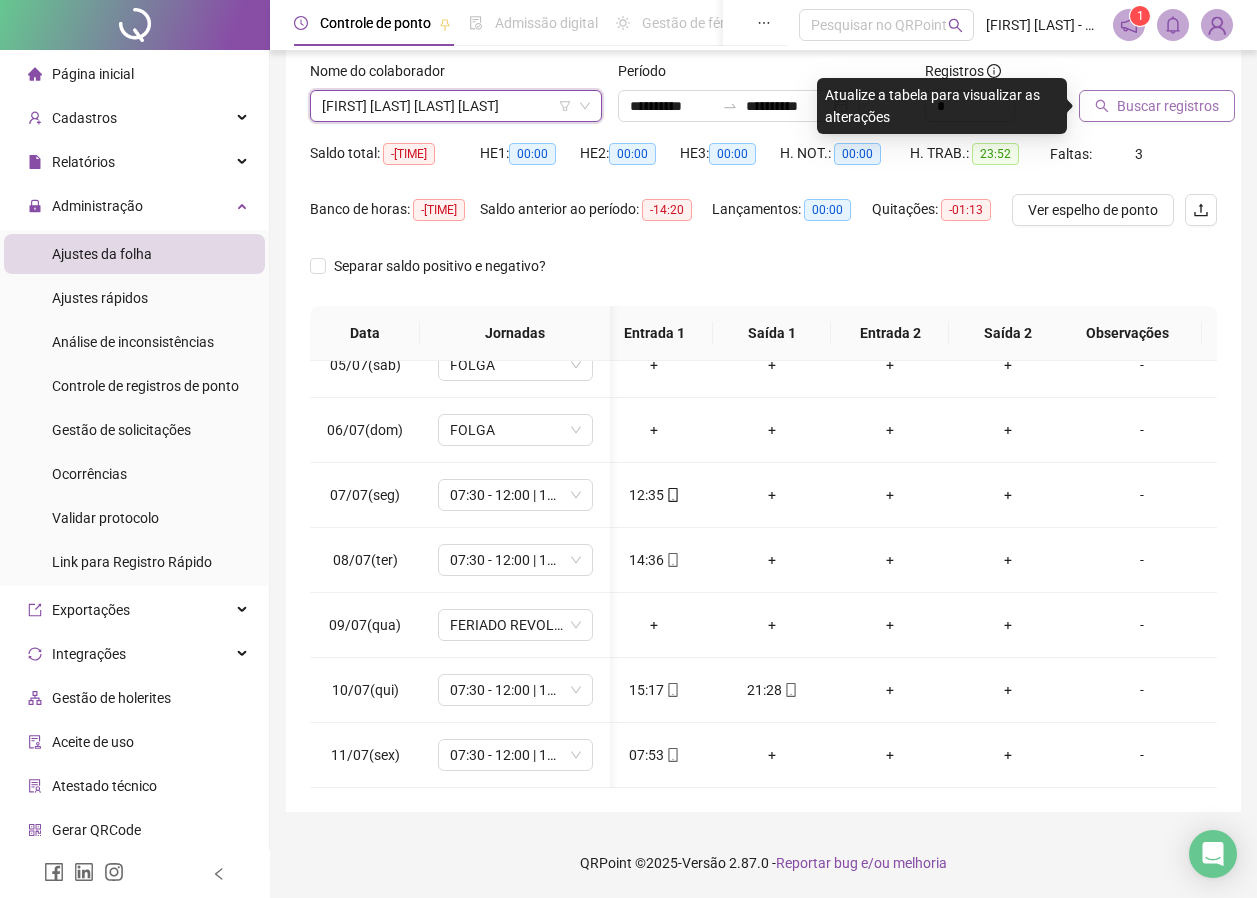 click on "Buscar registros" at bounding box center [1168, 106] 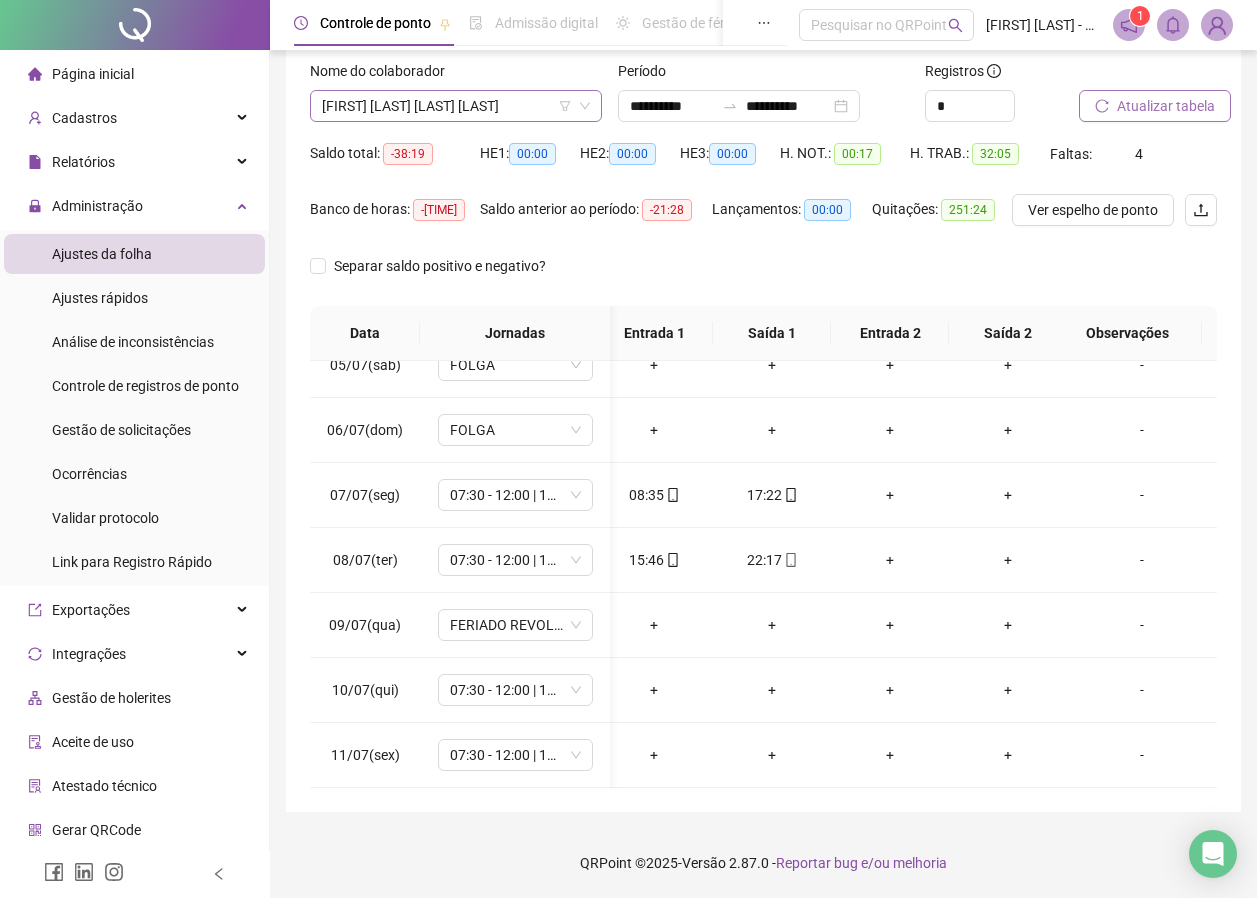 click on "[FIRST] [LAST] [LAST] [LAST]" at bounding box center (456, 106) 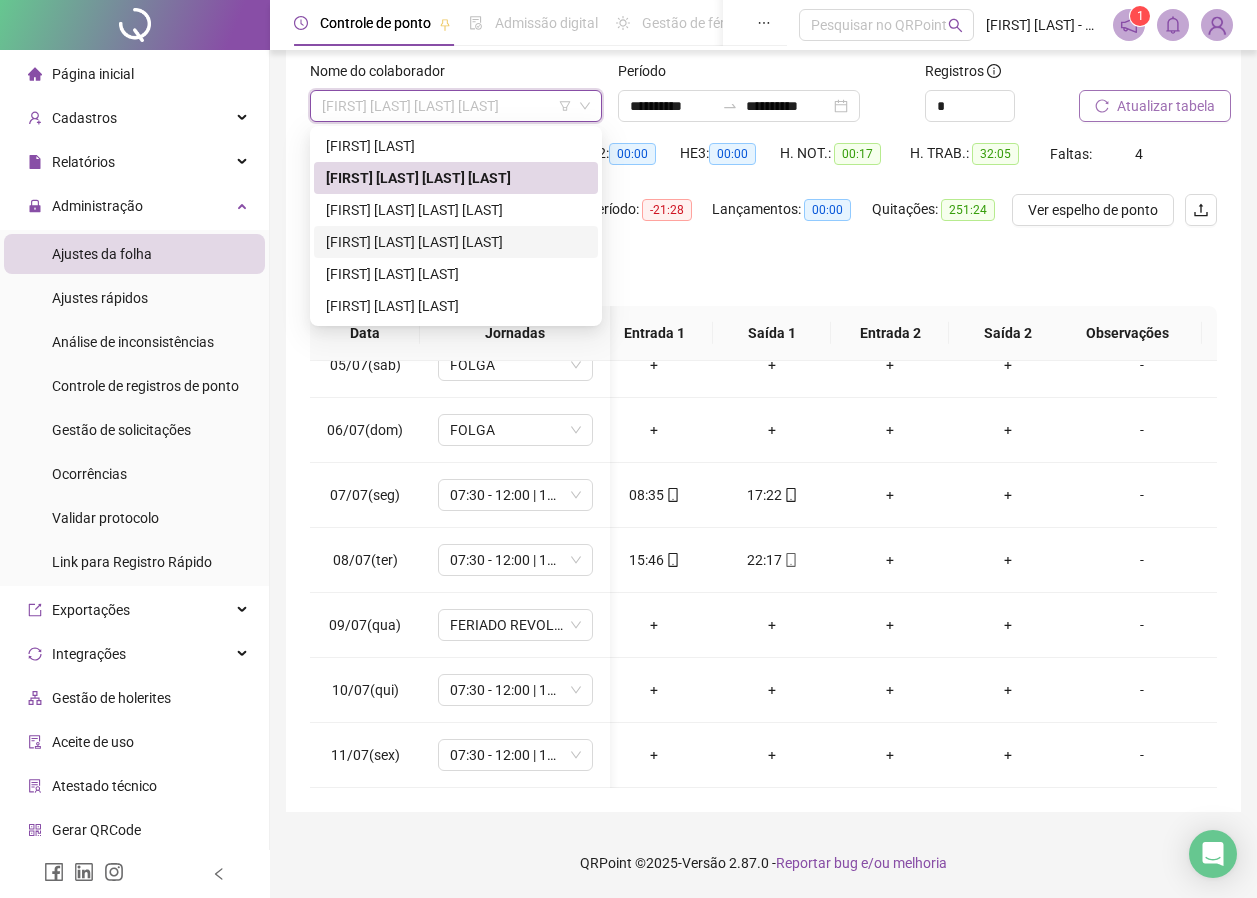 click on "[FIRST] [LAST] [LAST] [LAST]" at bounding box center (456, 242) 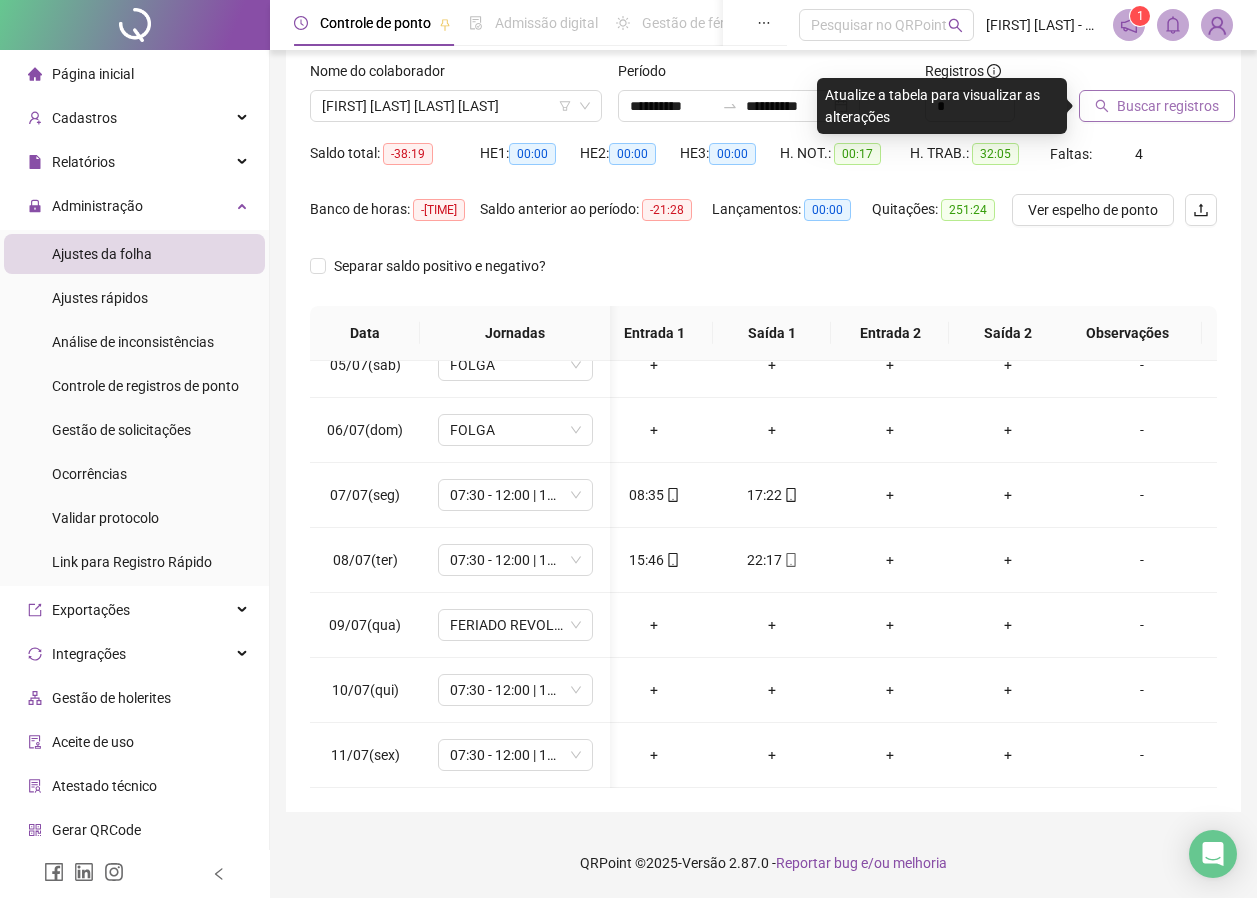click on "Buscar registros" at bounding box center [1168, 106] 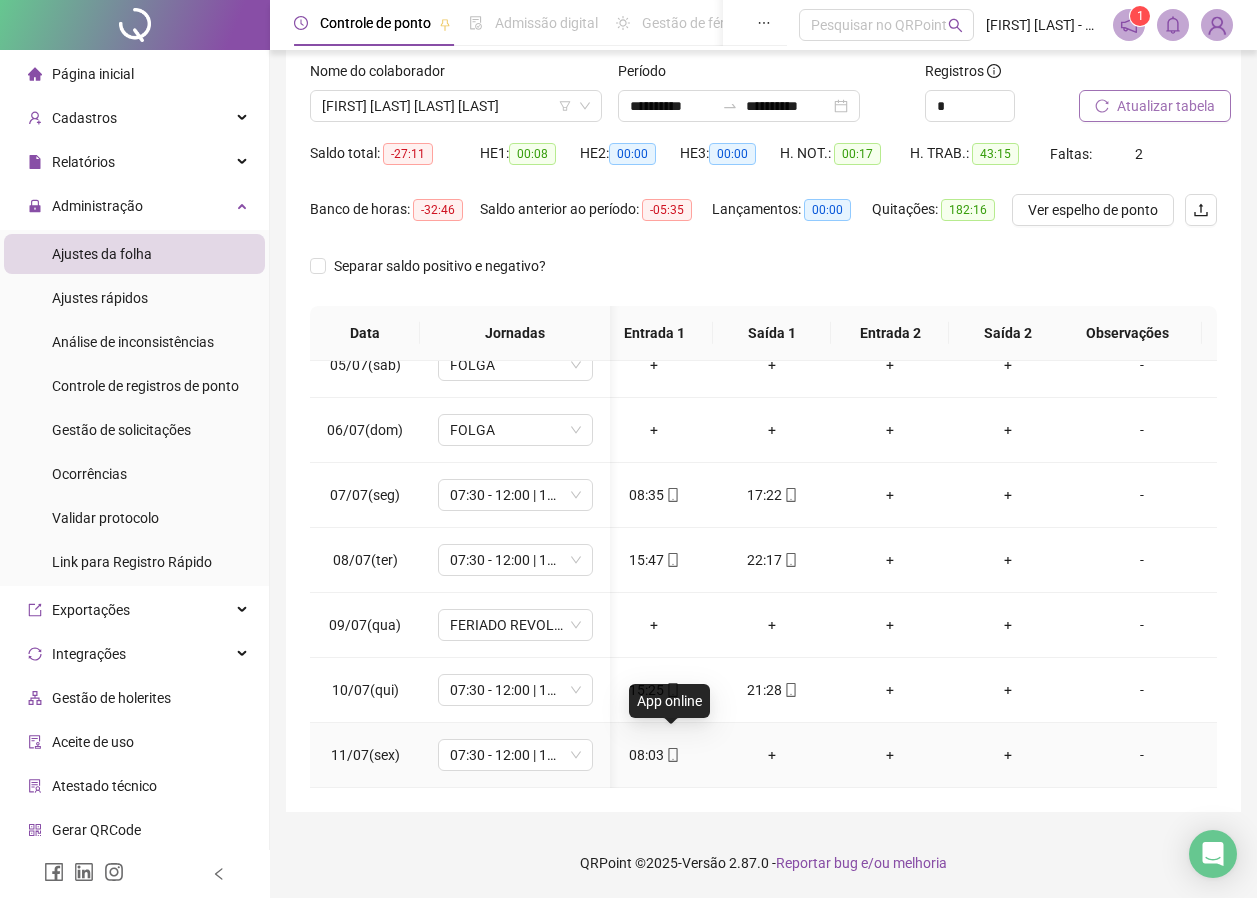 click 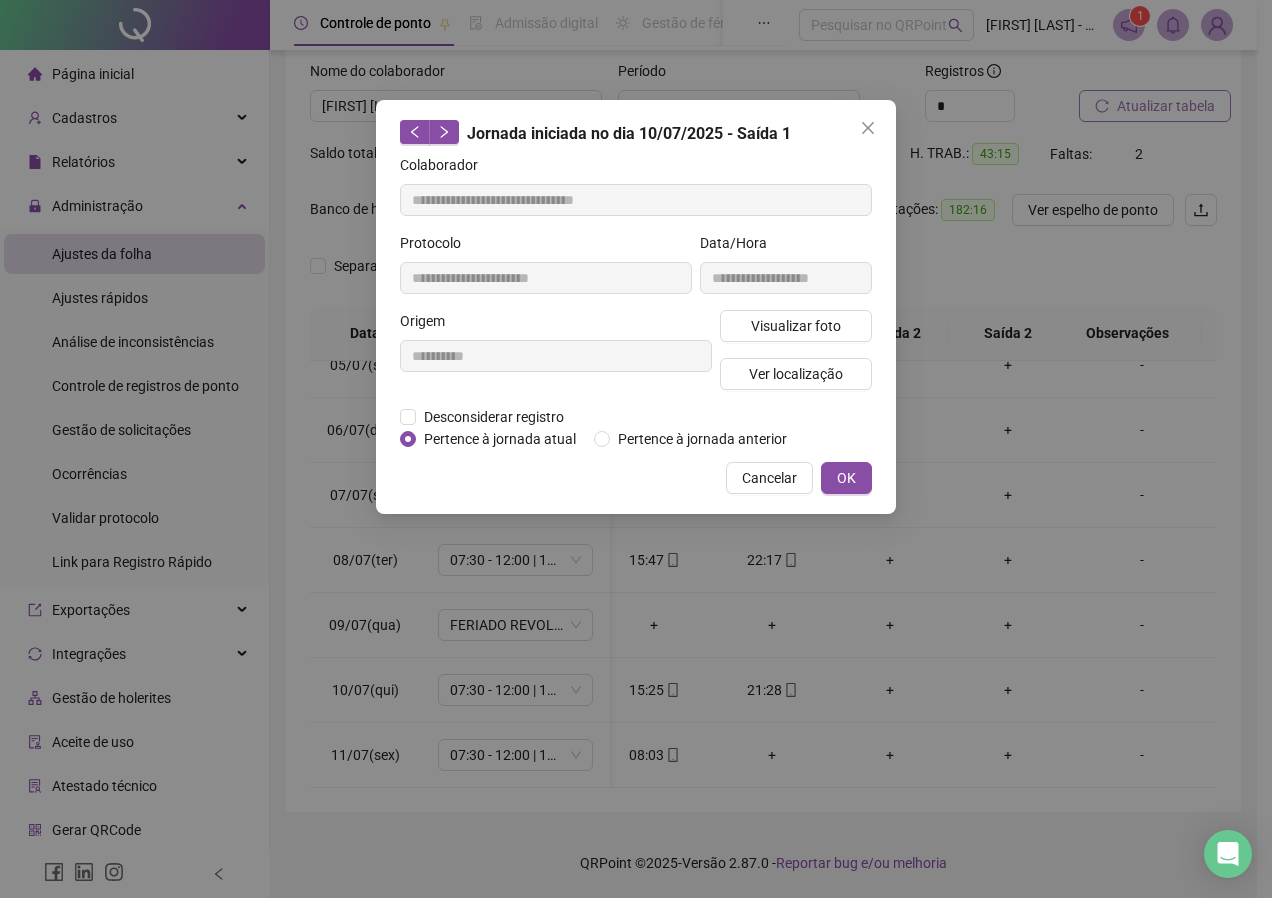 type on "**********" 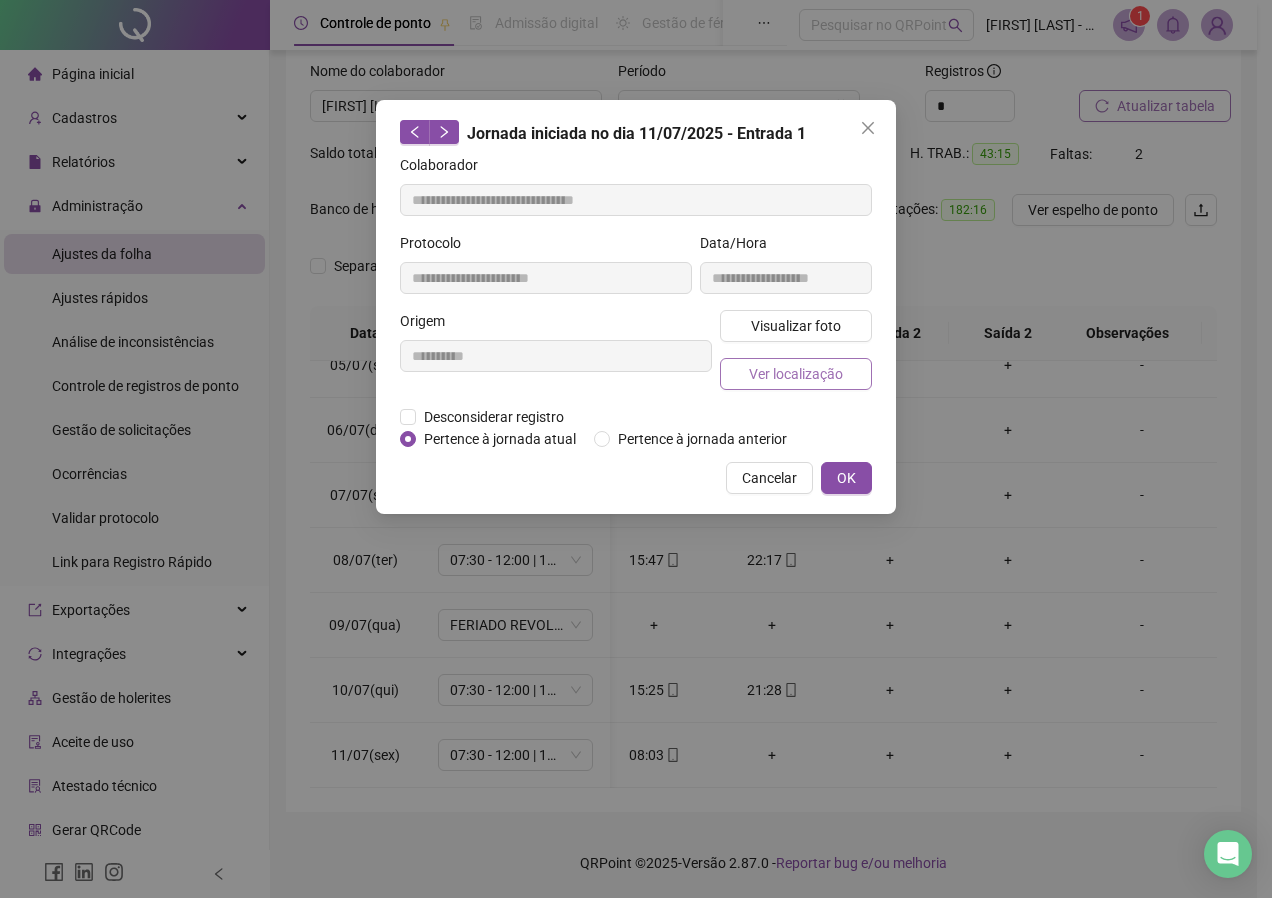 click on "Ver localização" at bounding box center [796, 374] 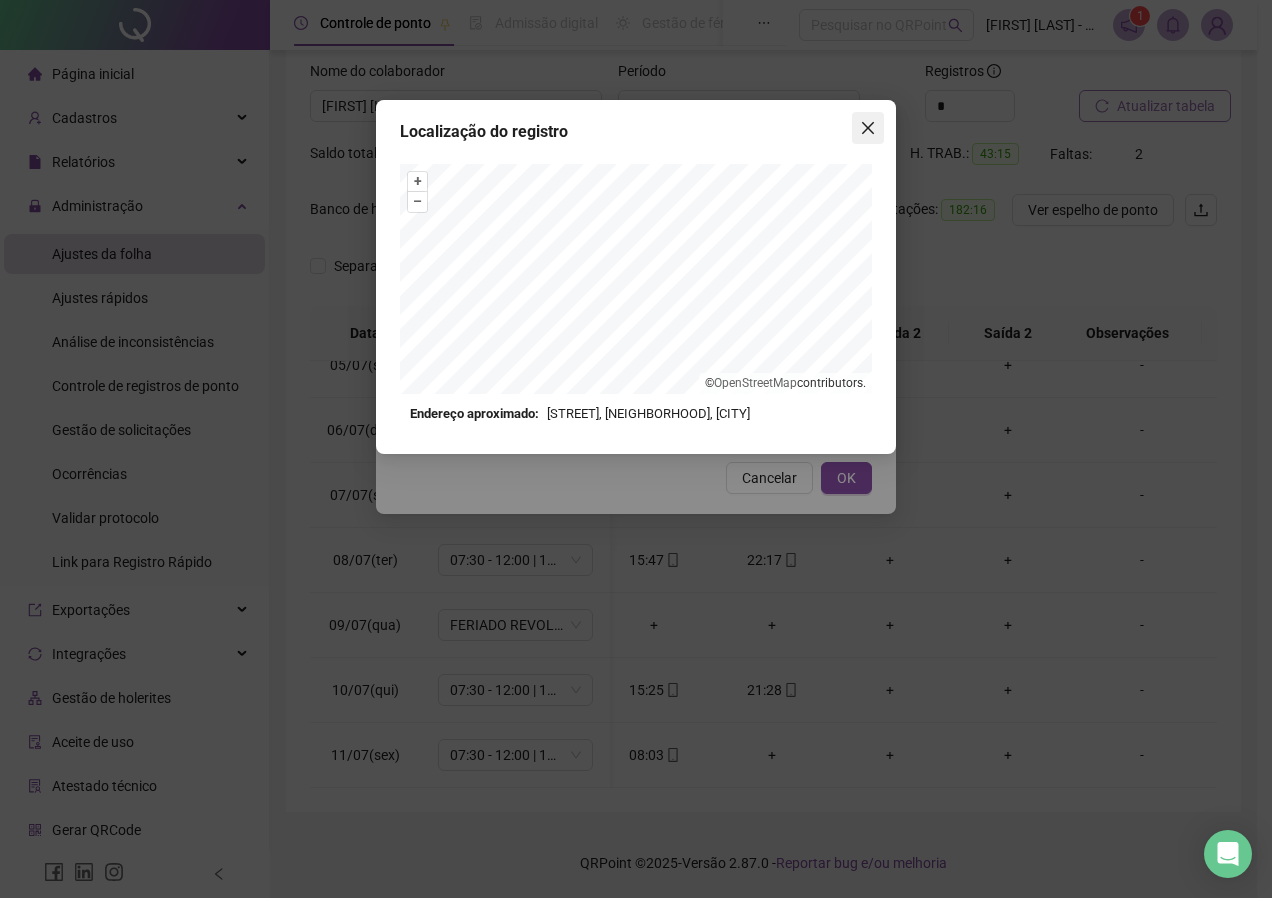 click at bounding box center (868, 128) 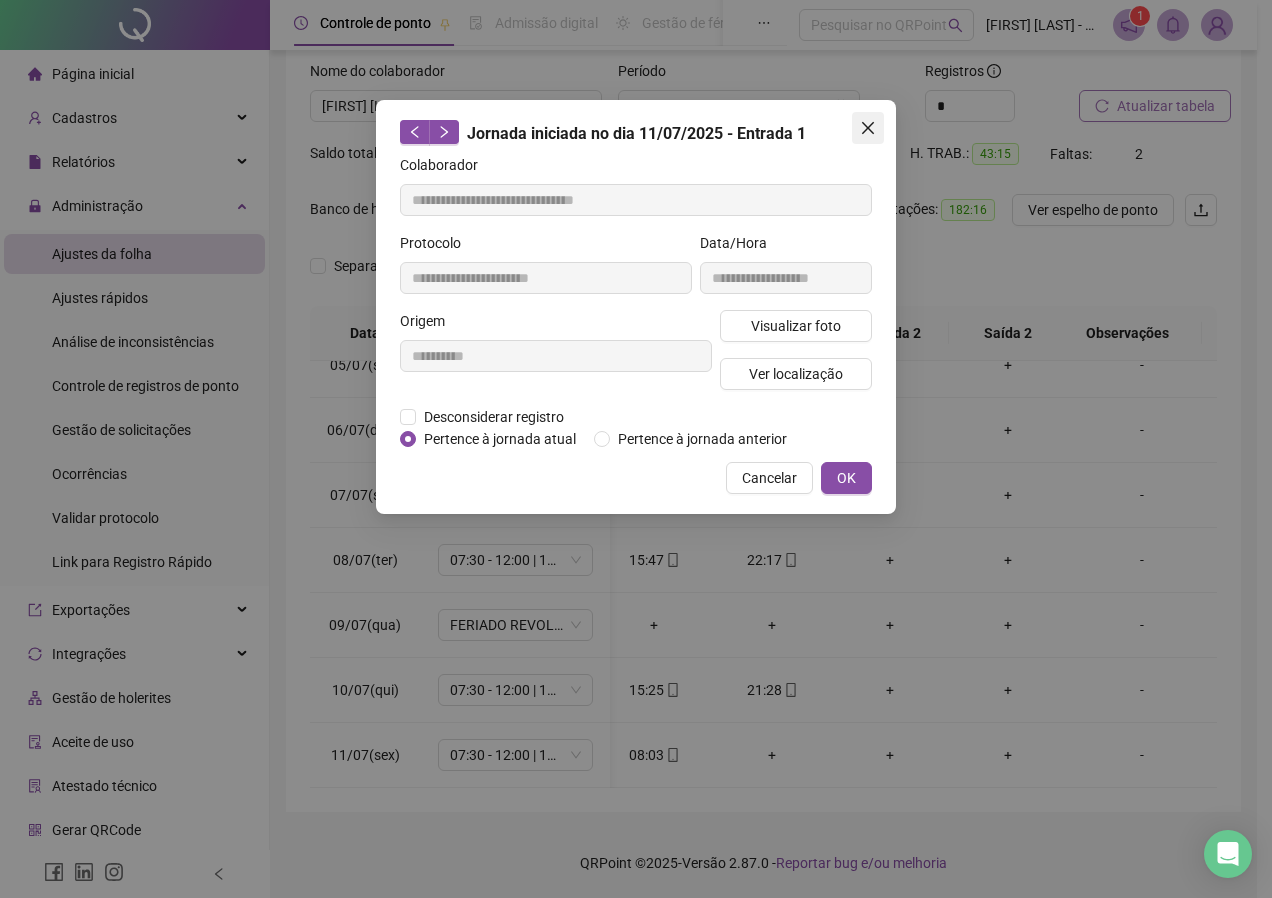 click 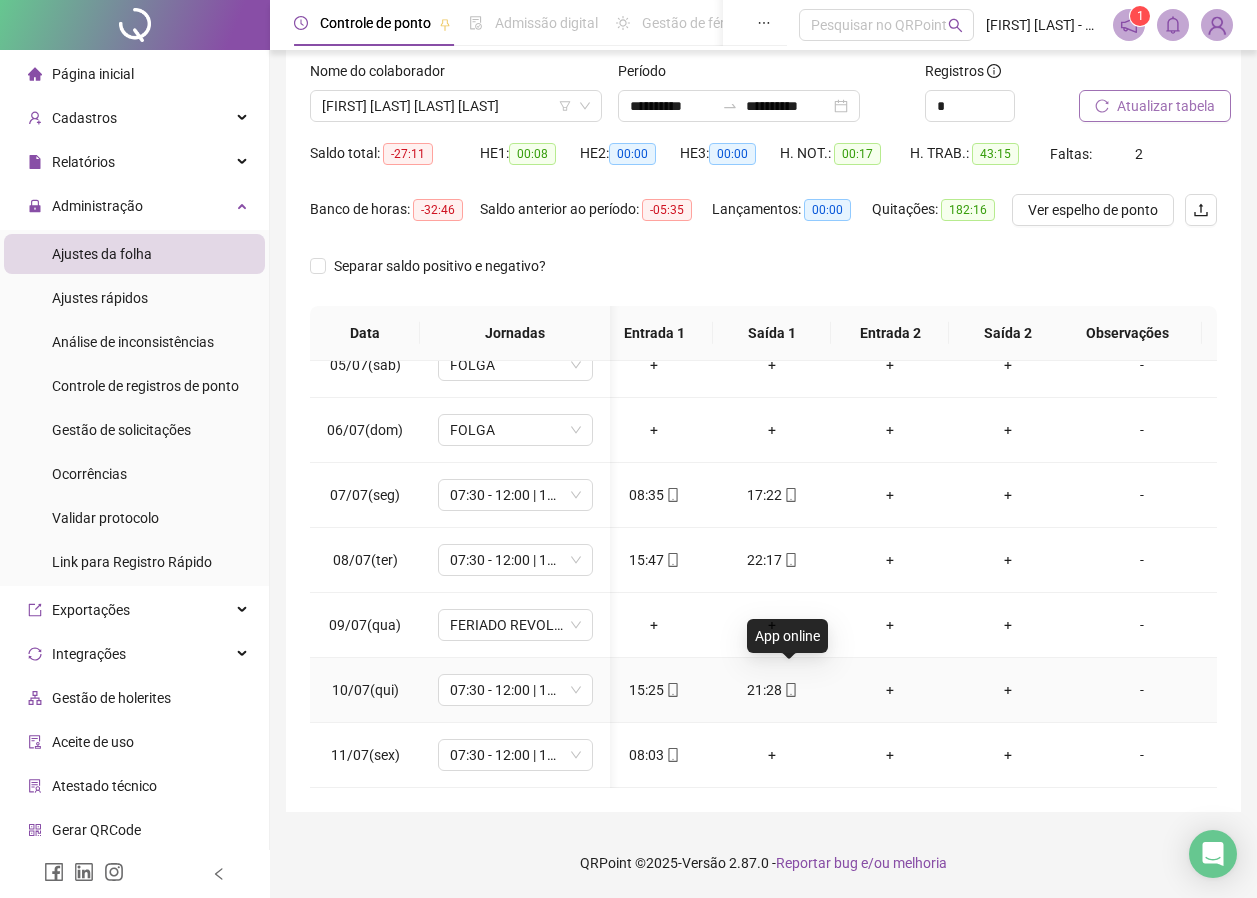 click 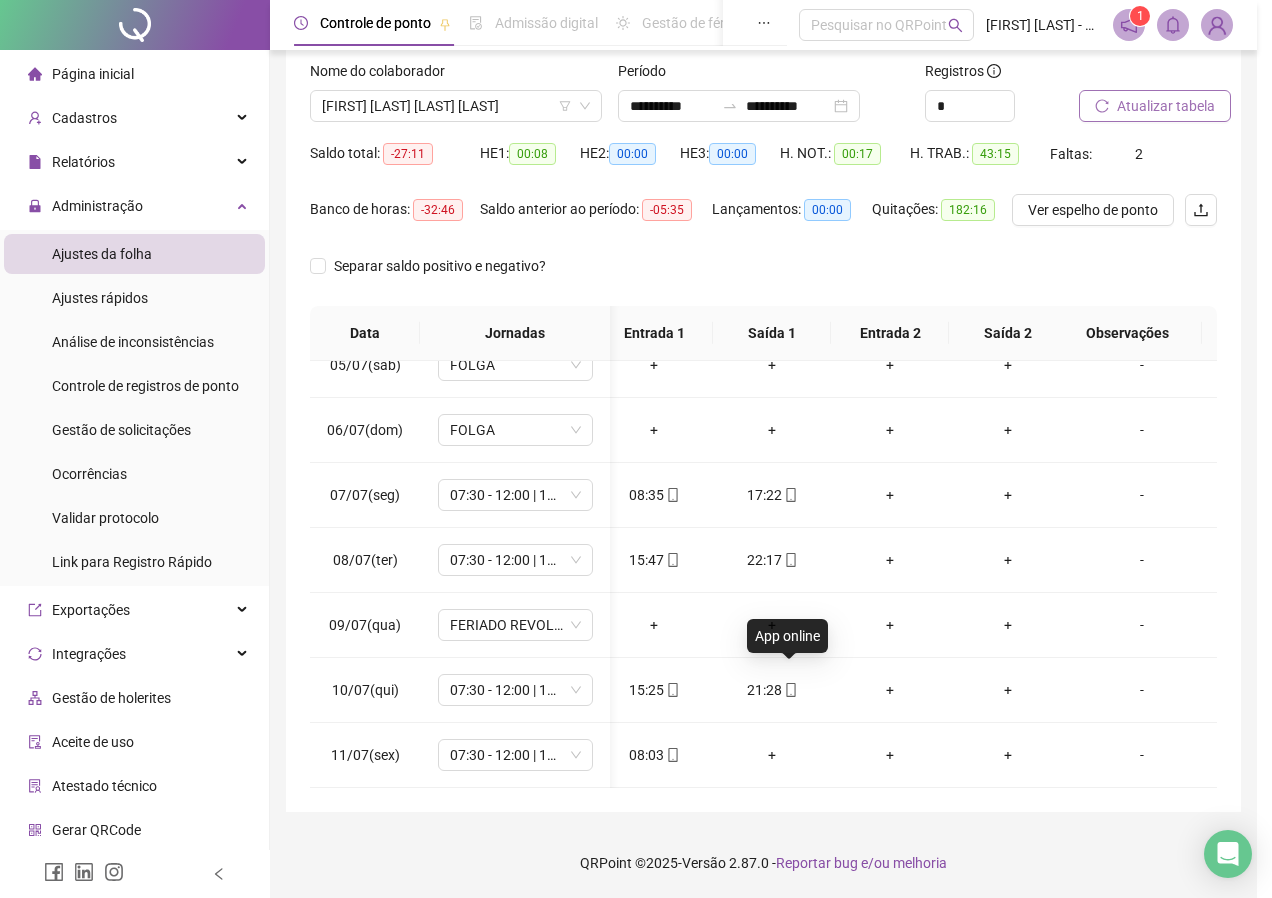 type on "**********" 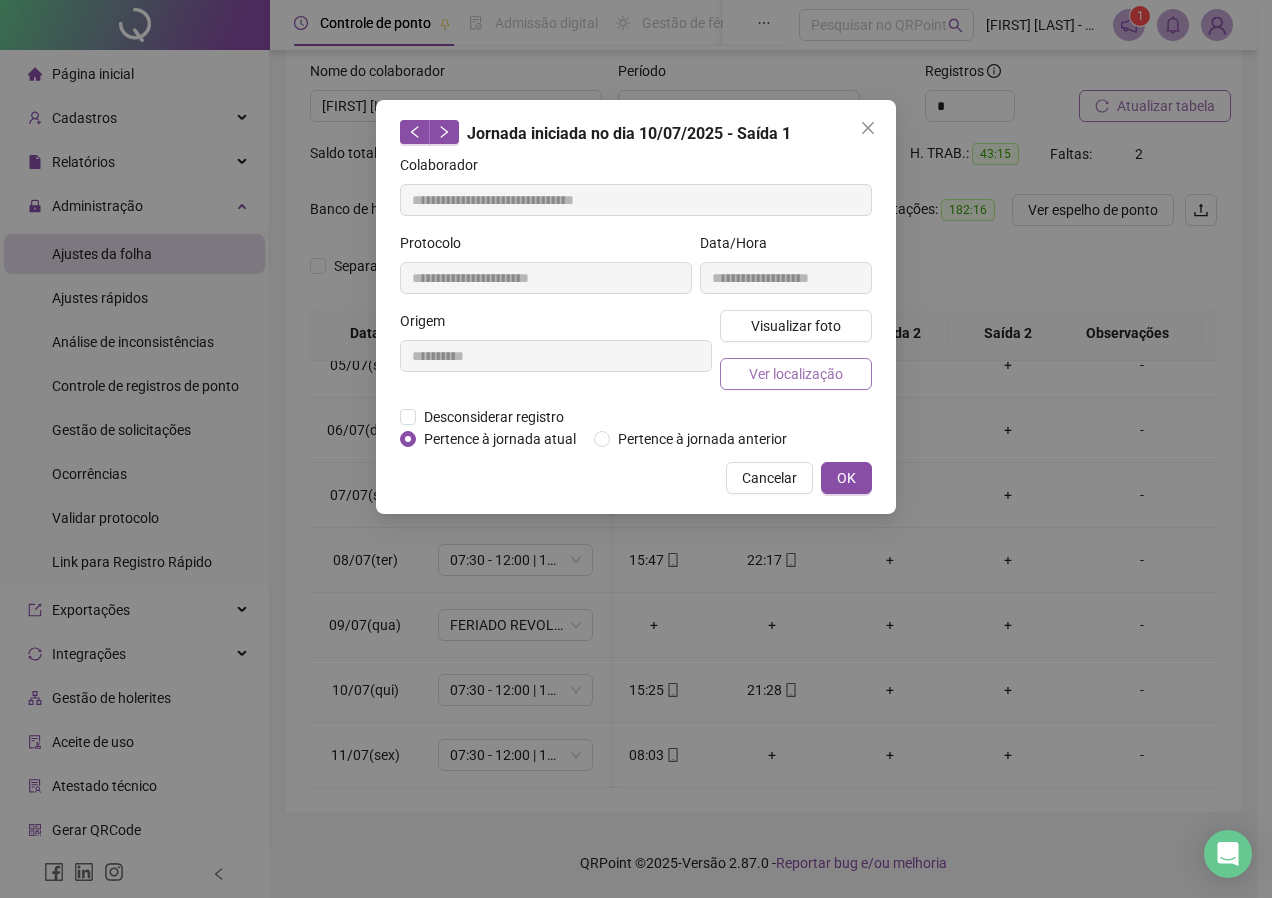 click on "Ver localização" at bounding box center [796, 374] 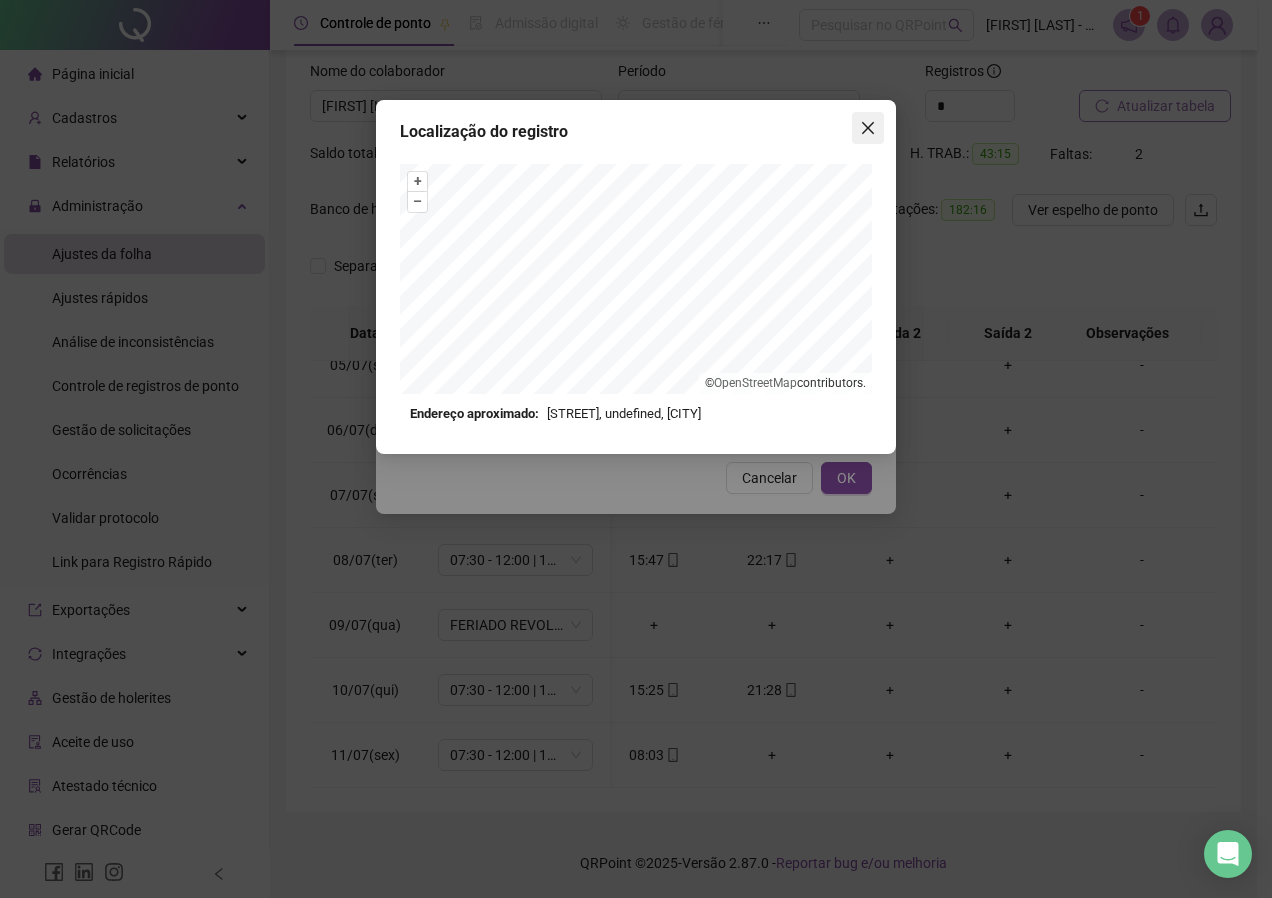 click 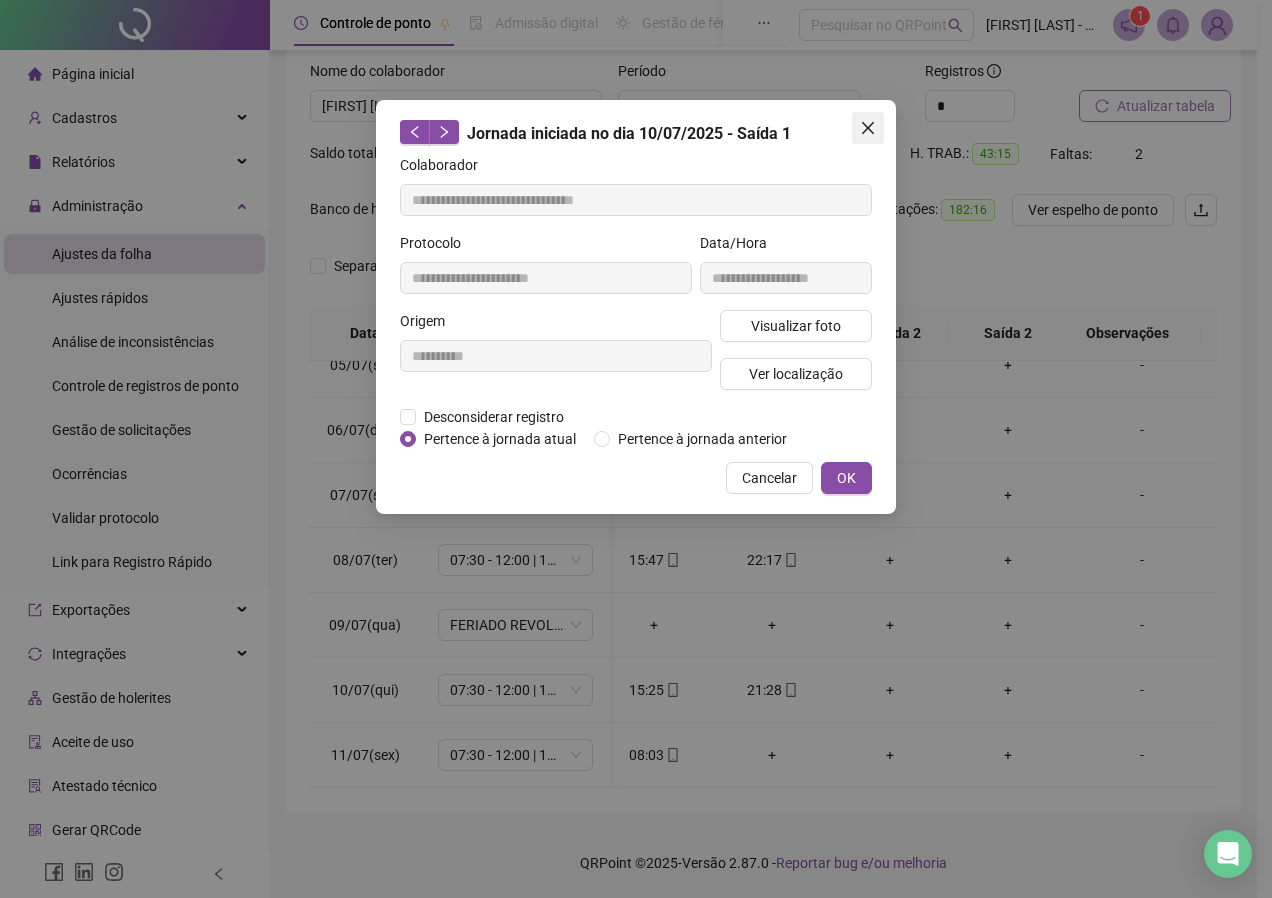click at bounding box center (868, 128) 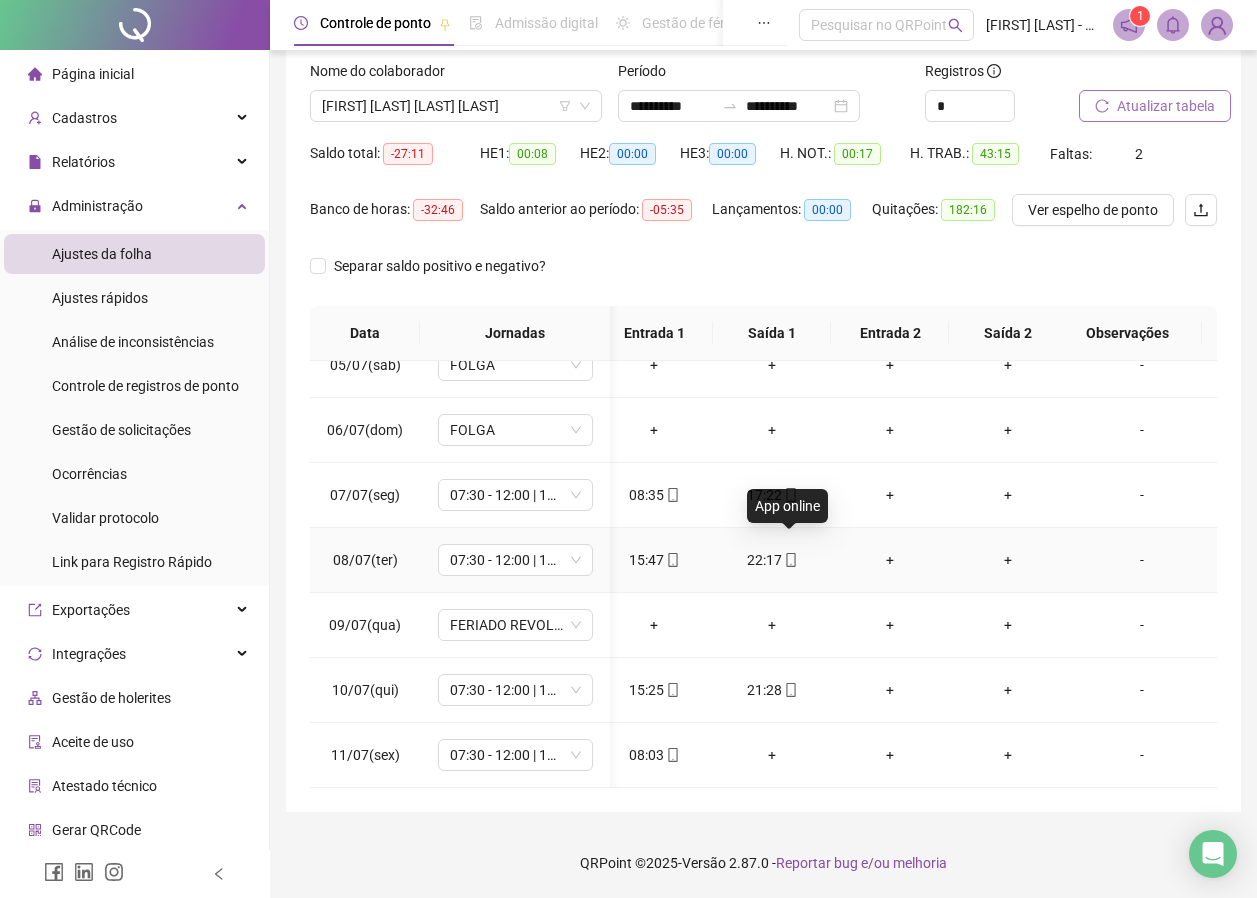 click 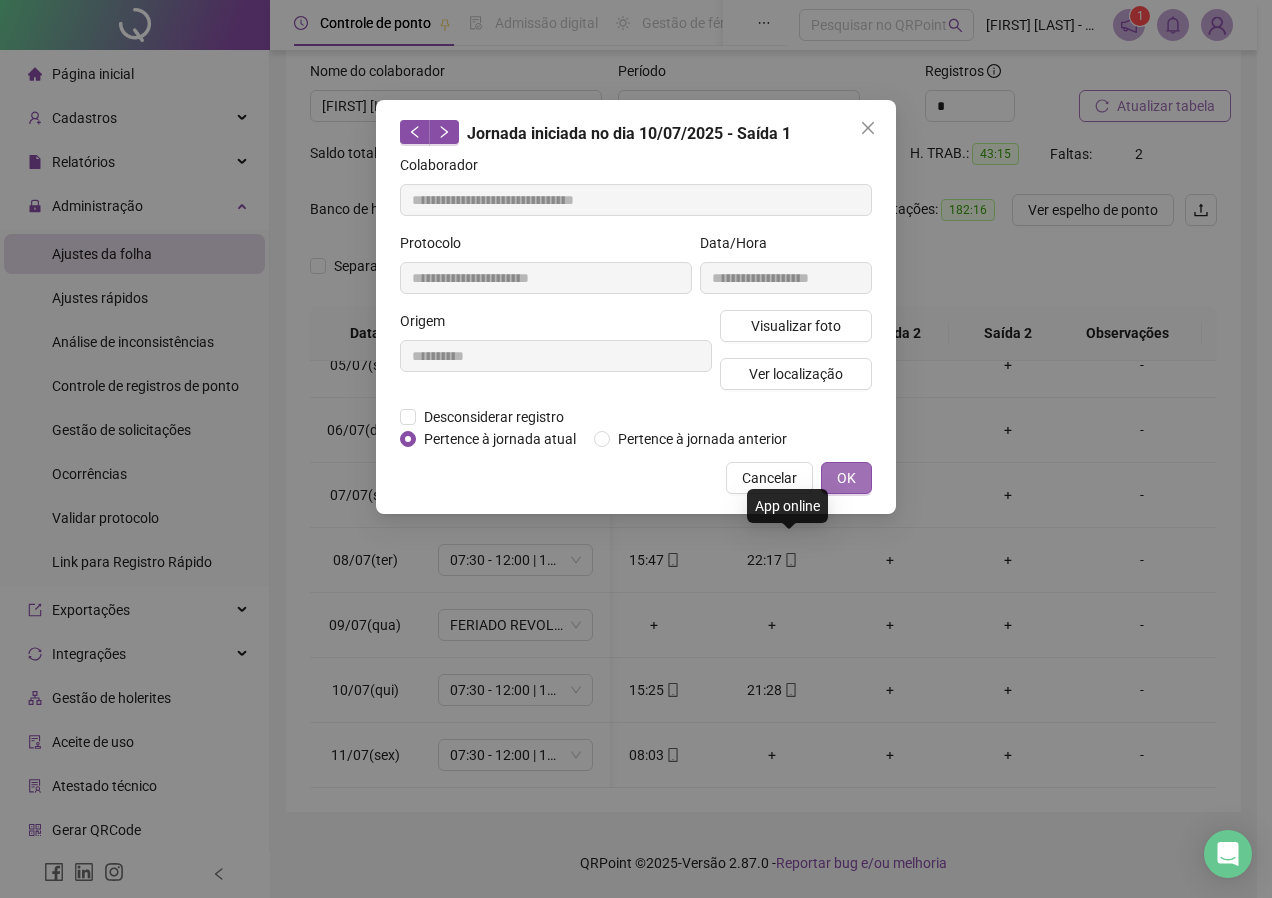 type on "**********" 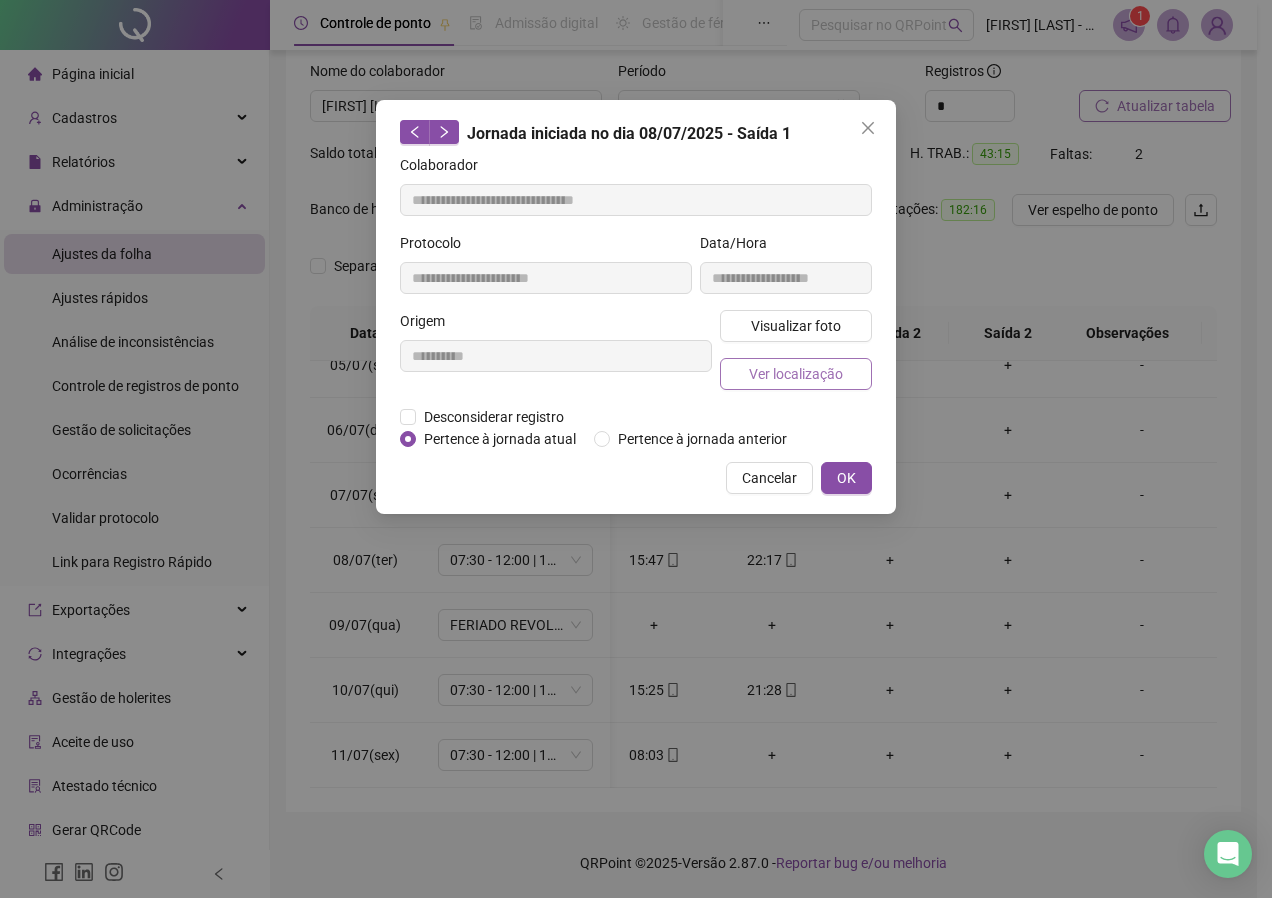 click on "Ver localização" at bounding box center [796, 374] 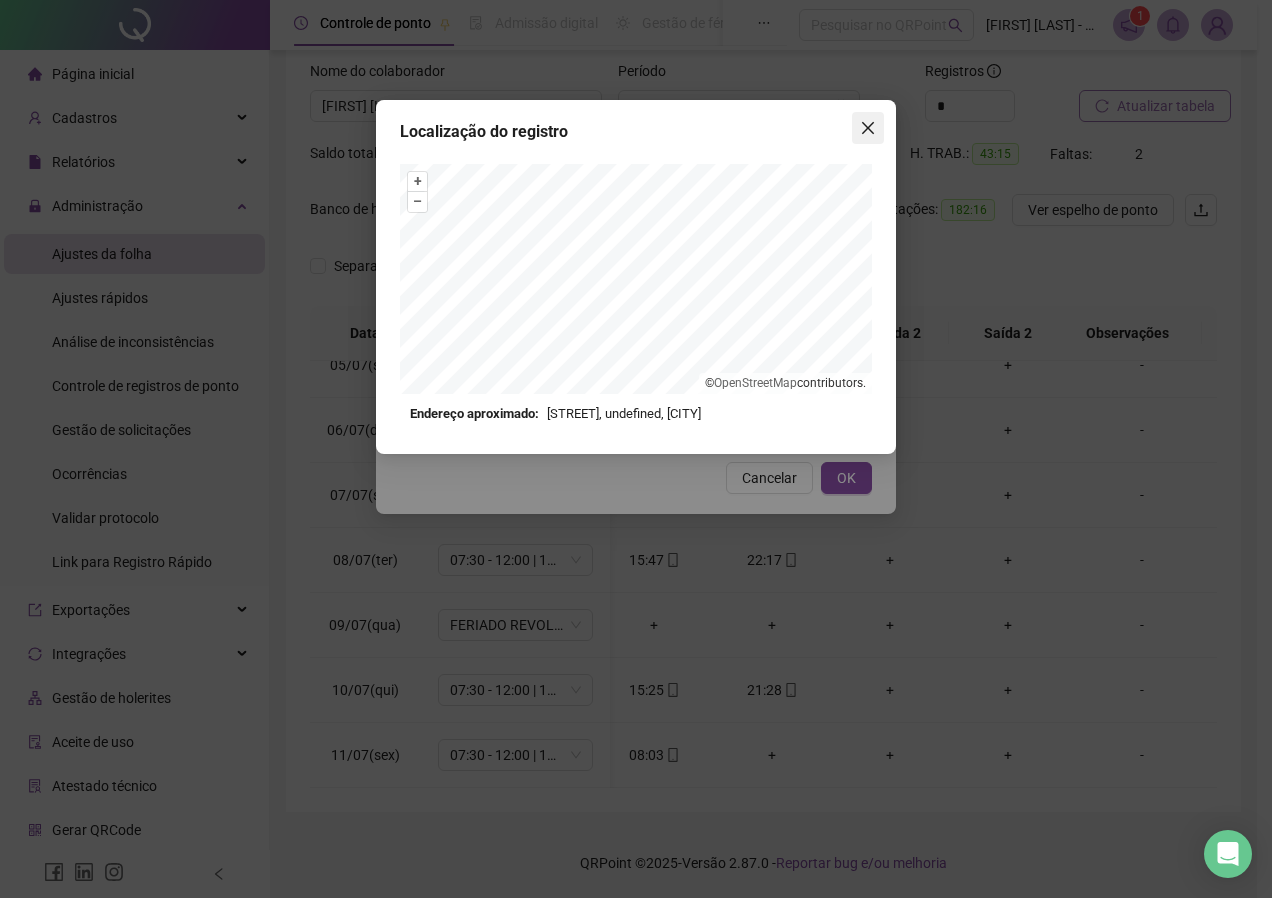click 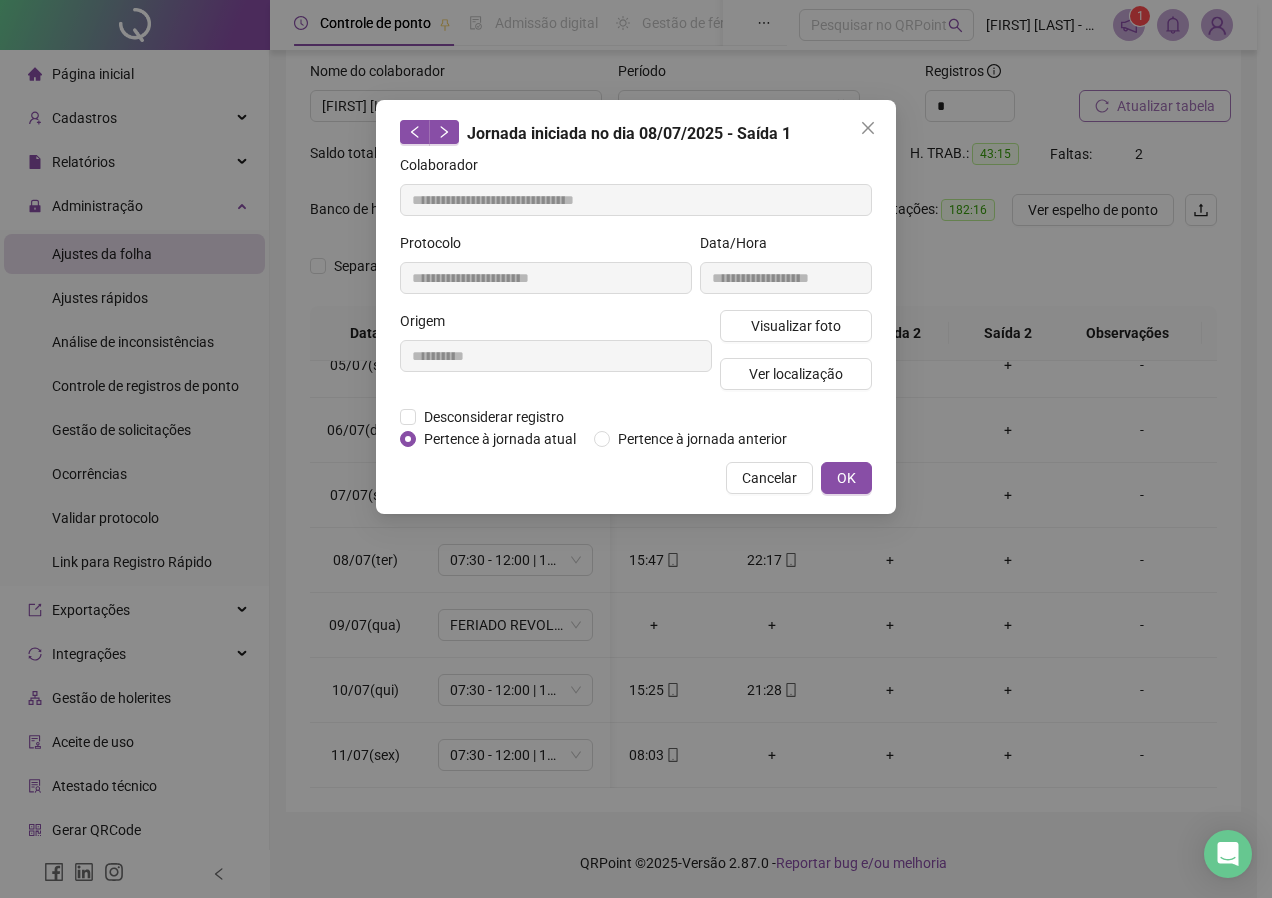click at bounding box center (868, 128) 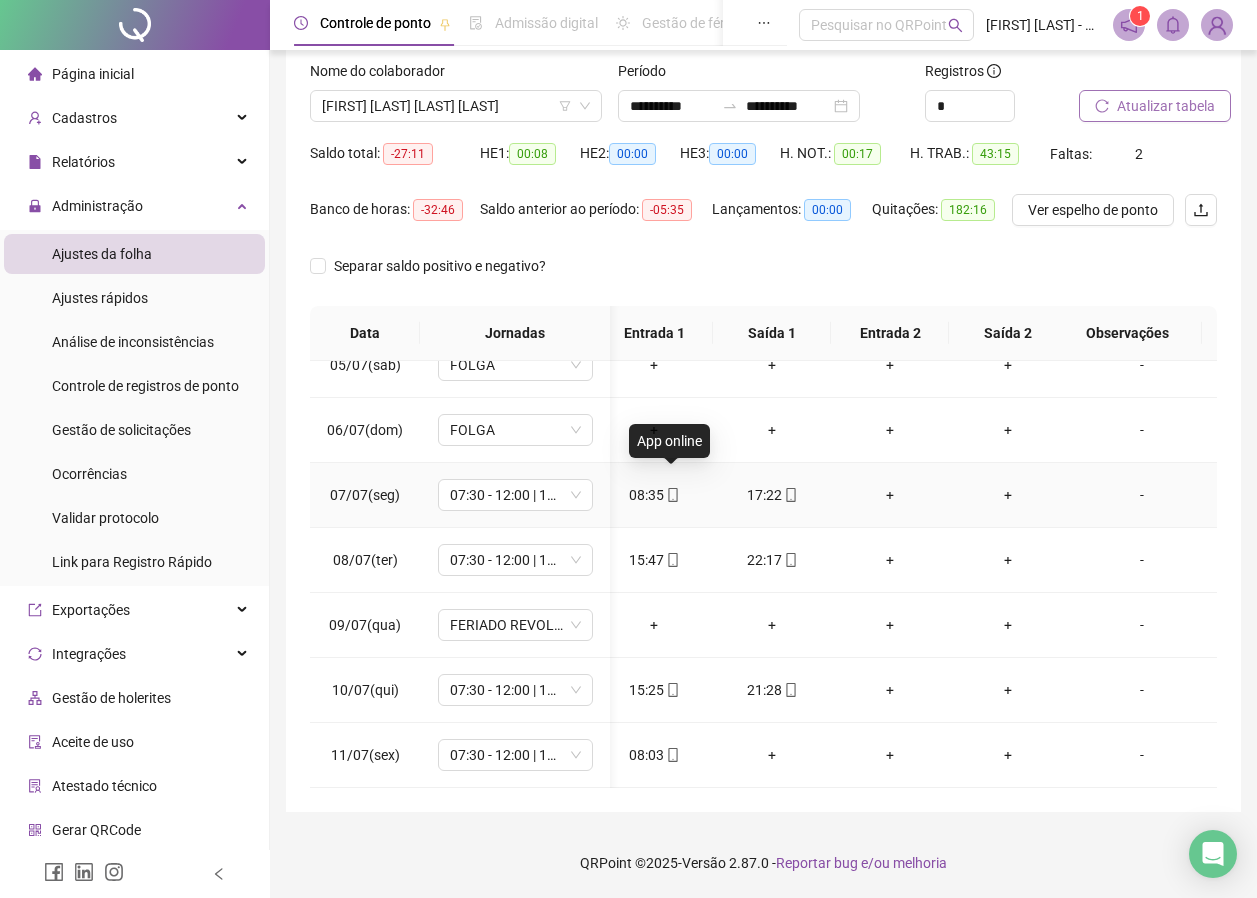 click 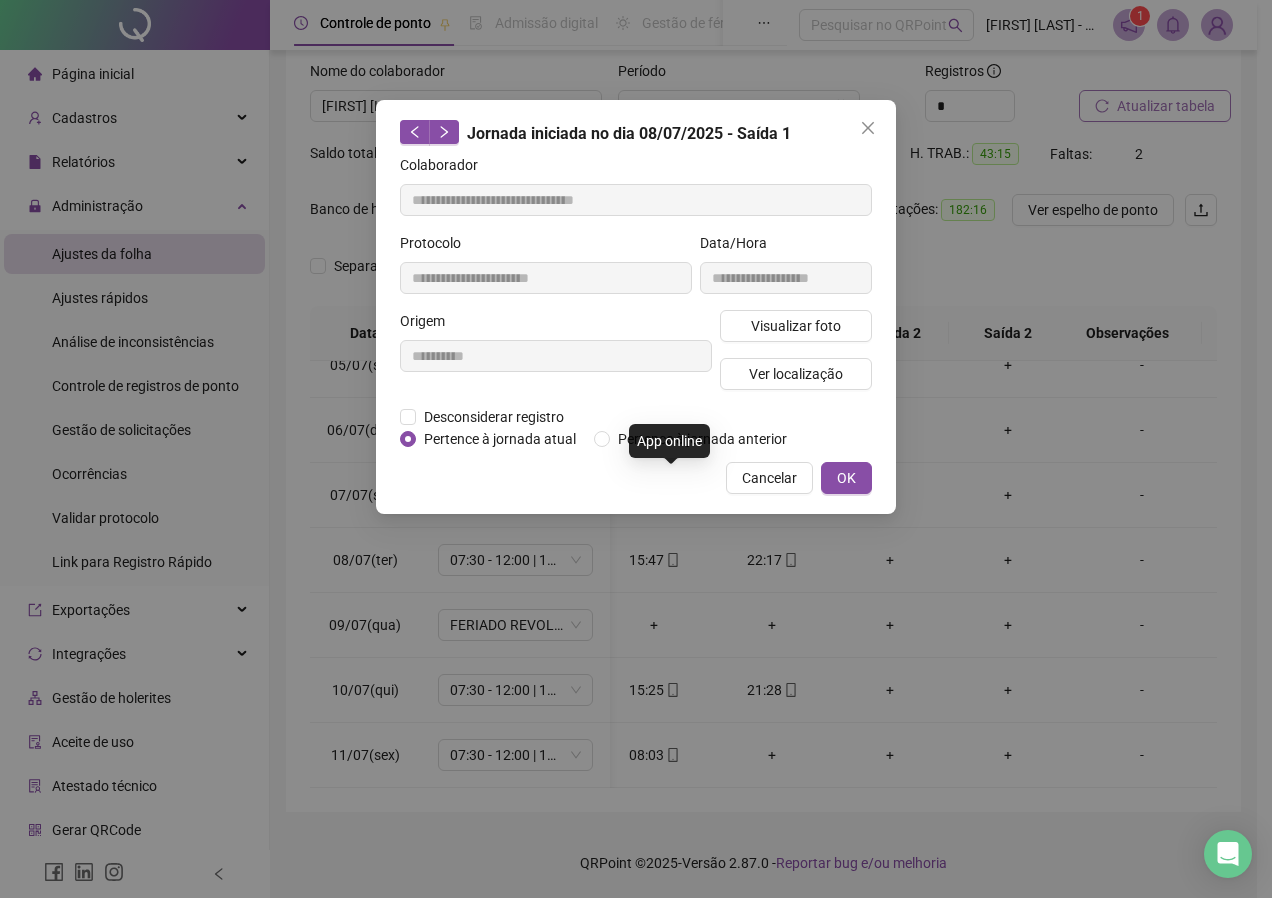 type on "**********" 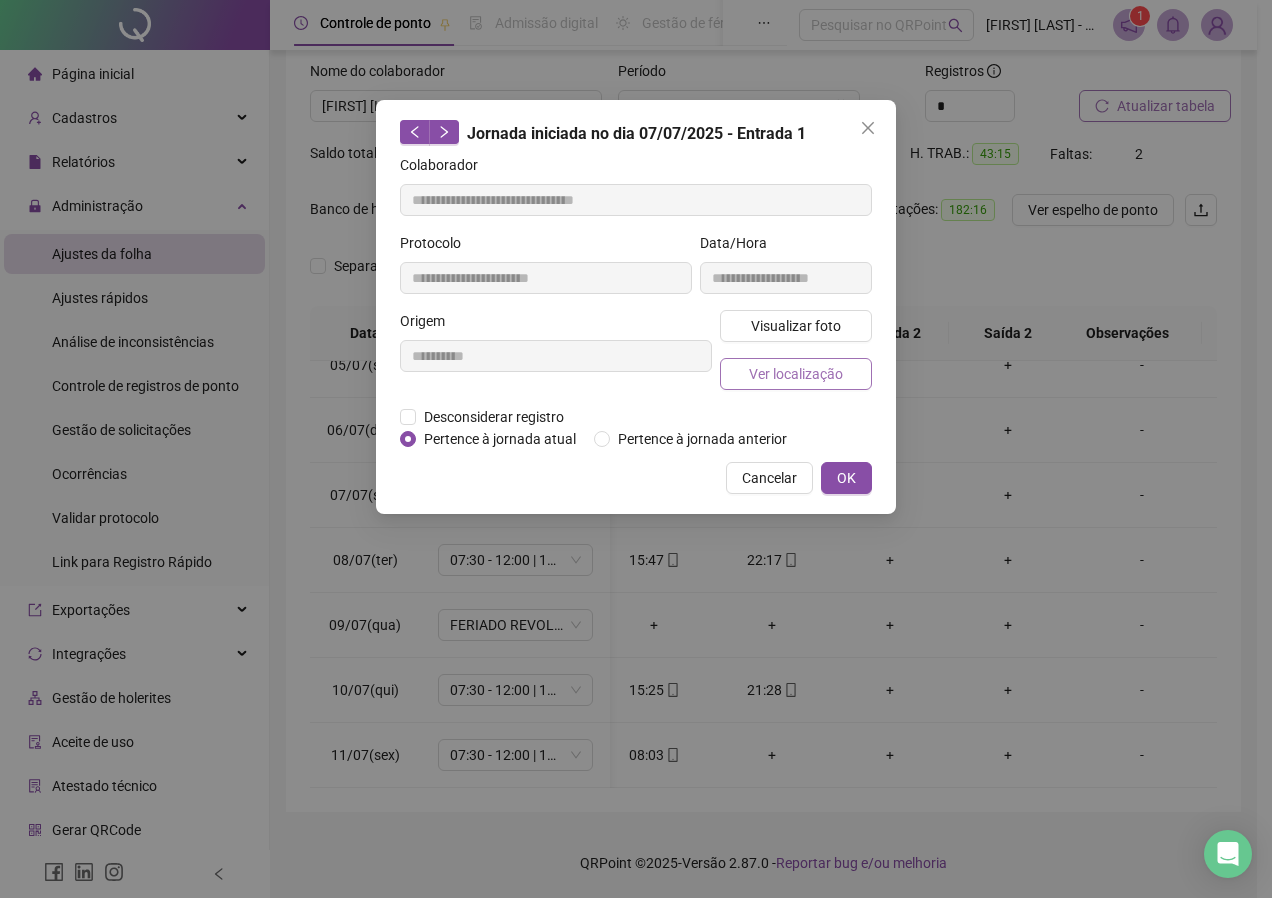 click on "Ver localização" at bounding box center [796, 374] 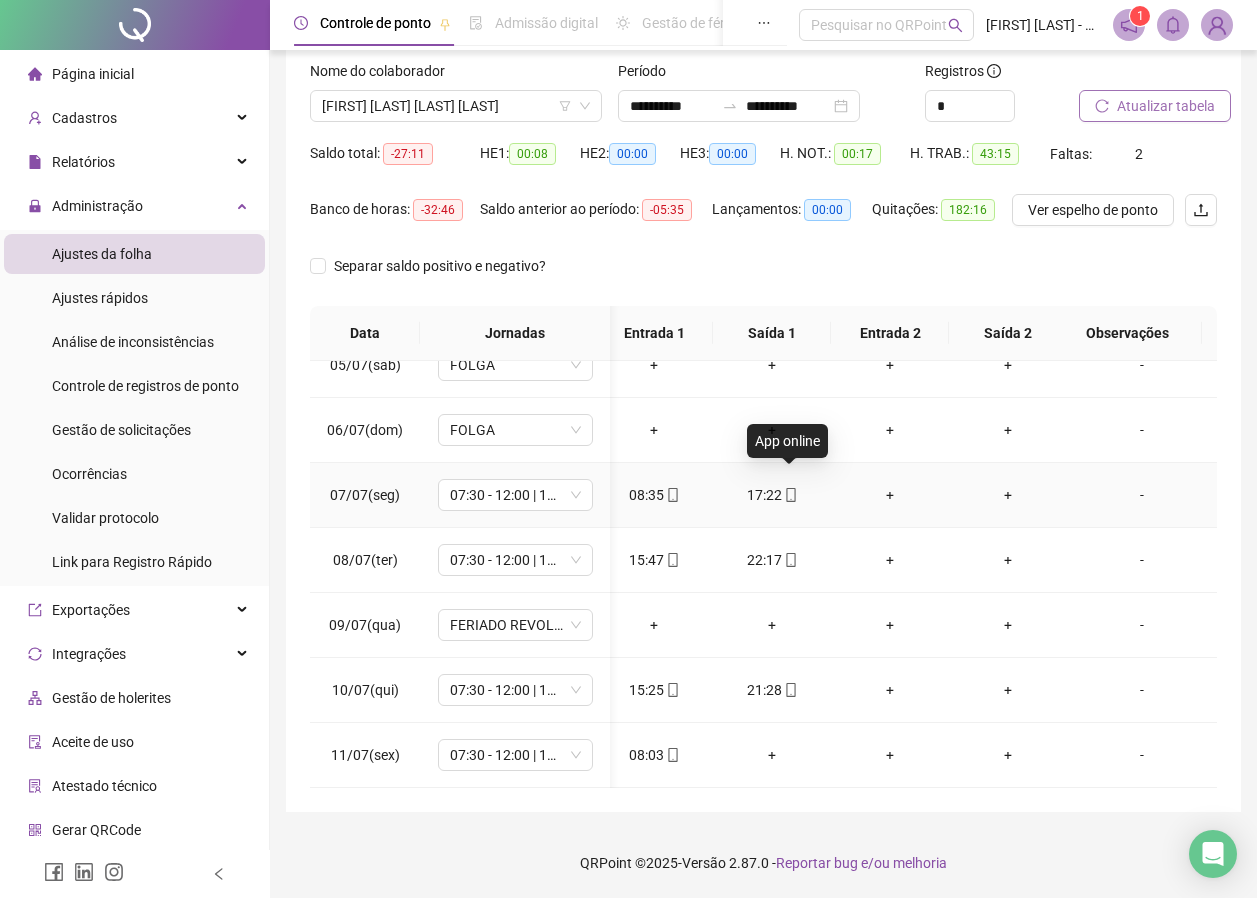 click 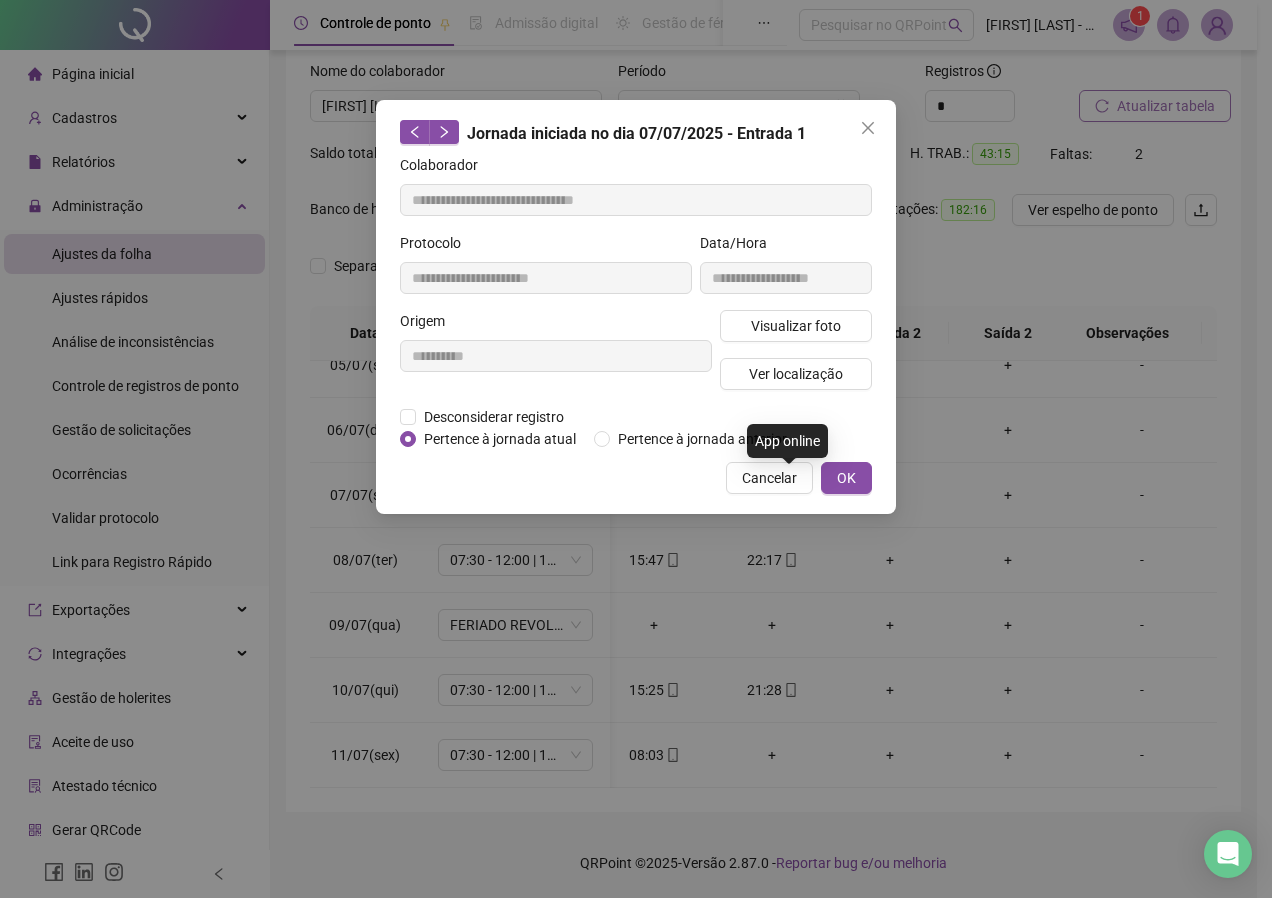 type on "**********" 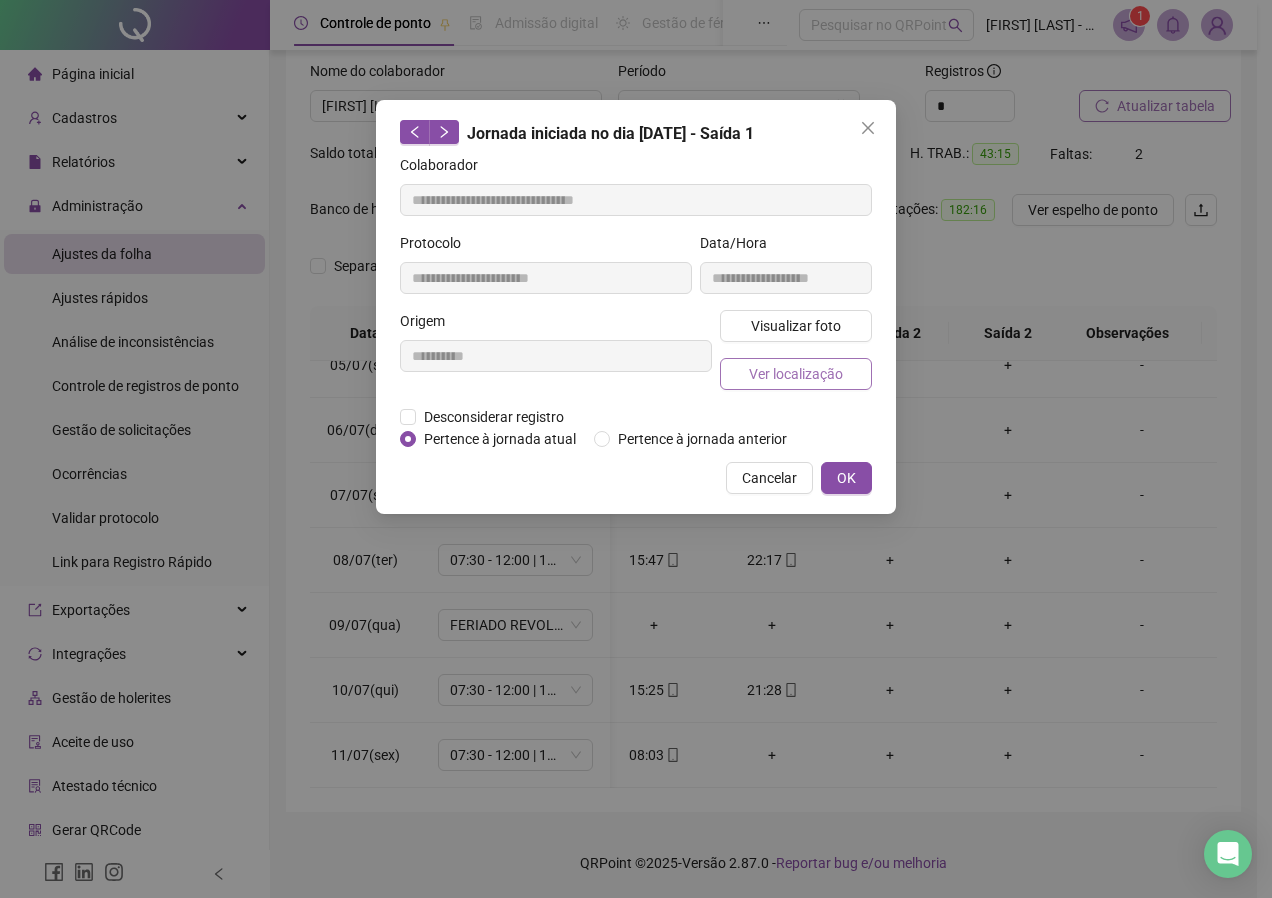 click on "Ver localização" at bounding box center (796, 374) 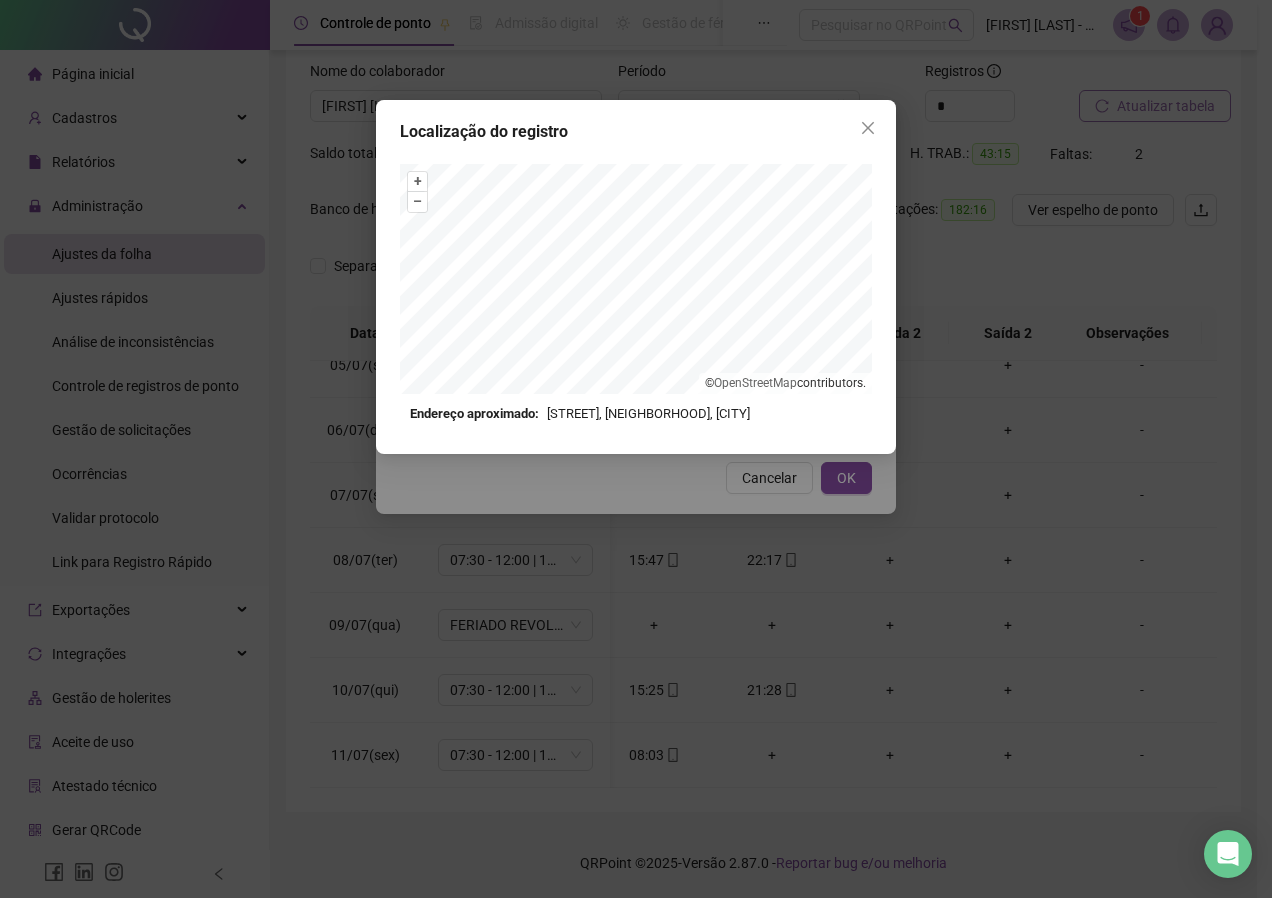 click 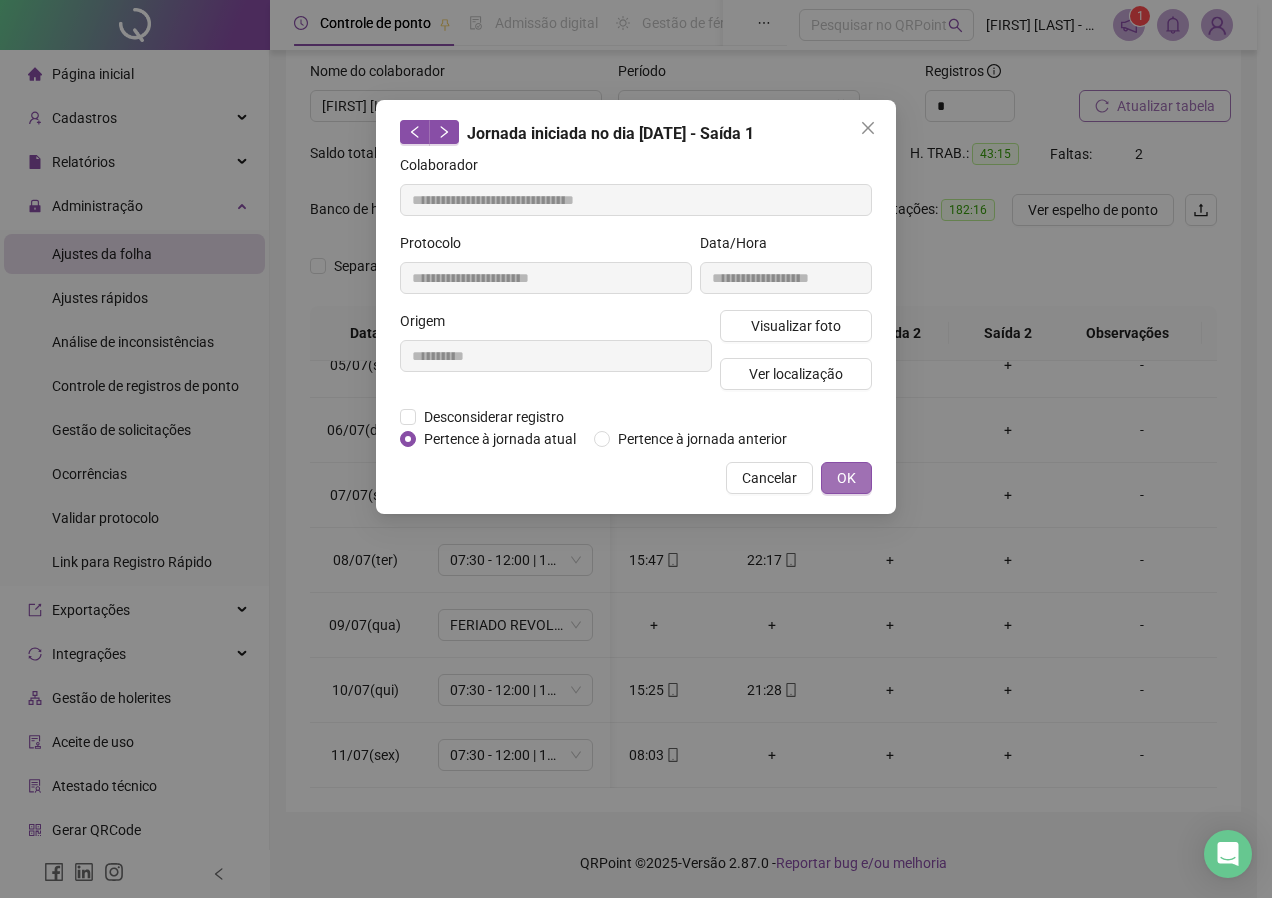click on "OK" at bounding box center [846, 478] 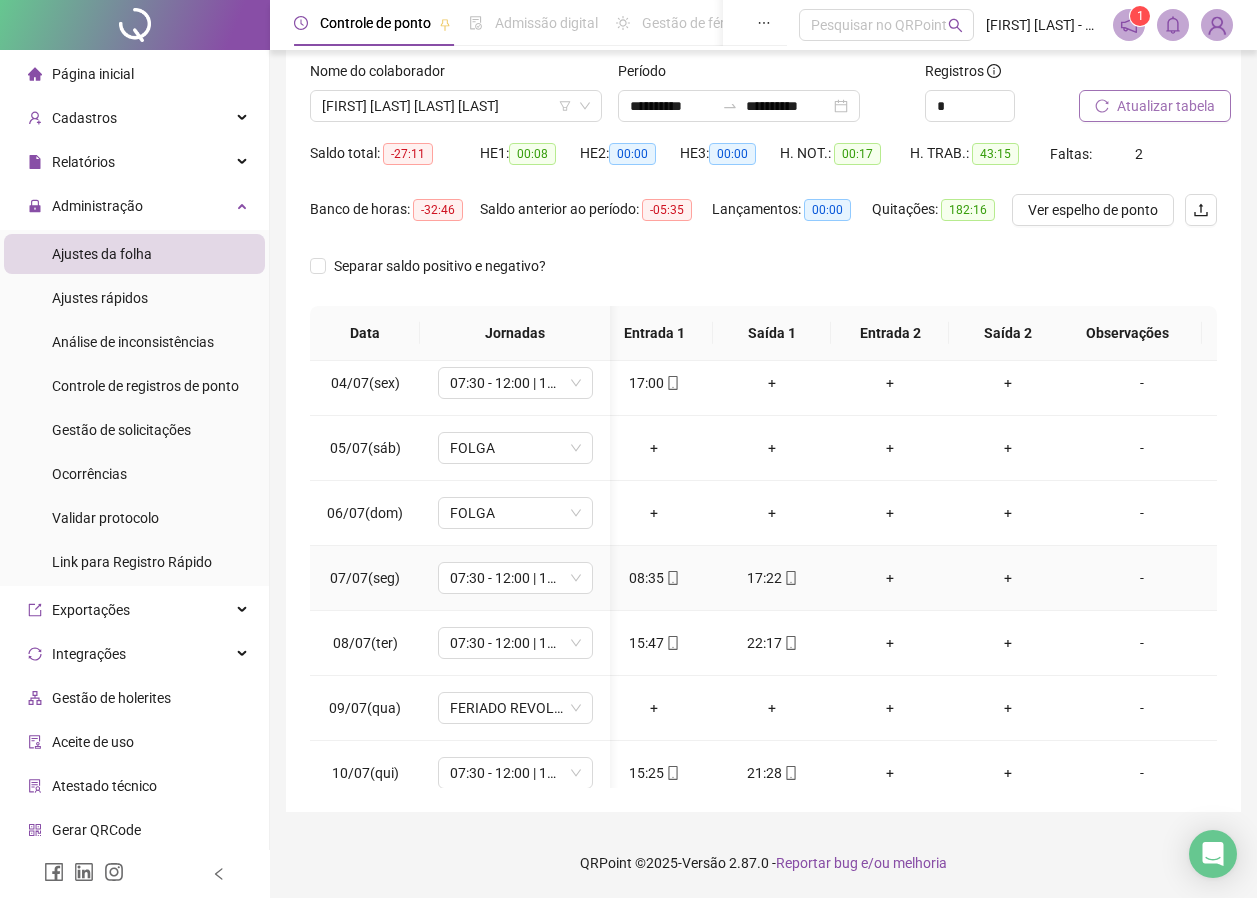 scroll, scrollTop: 203, scrollLeft: 15, axis: both 